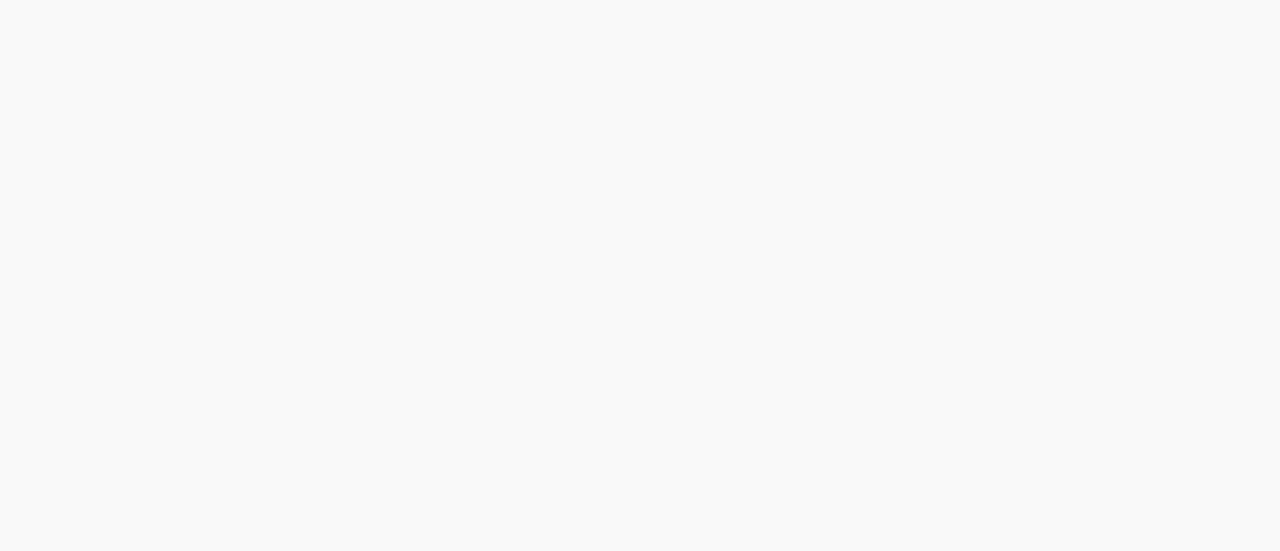 scroll, scrollTop: 0, scrollLeft: 0, axis: both 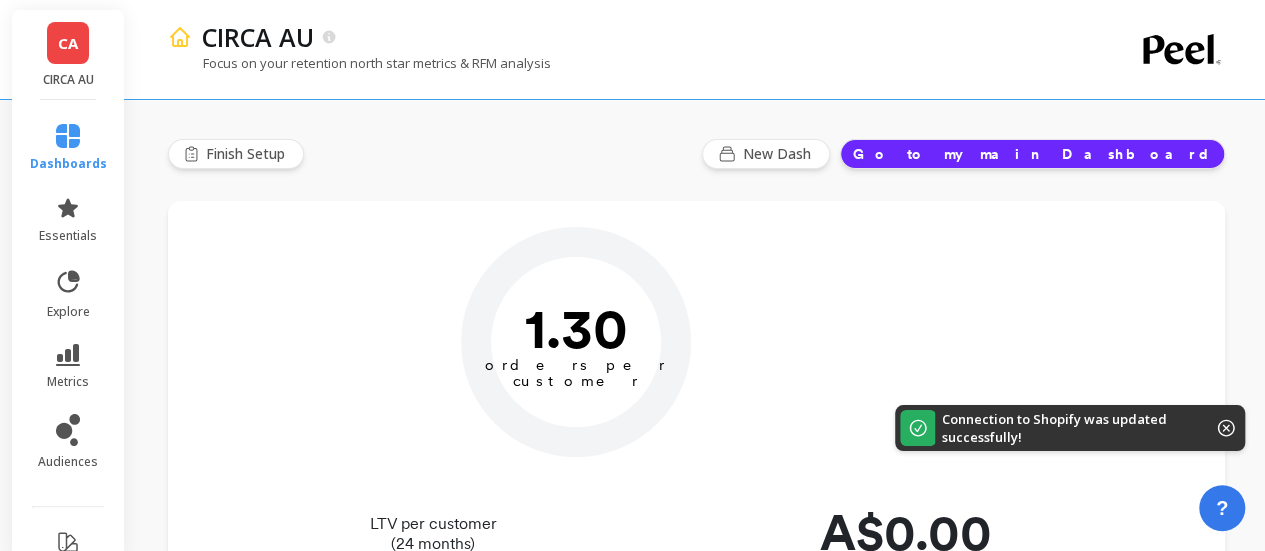 type on "Champions" 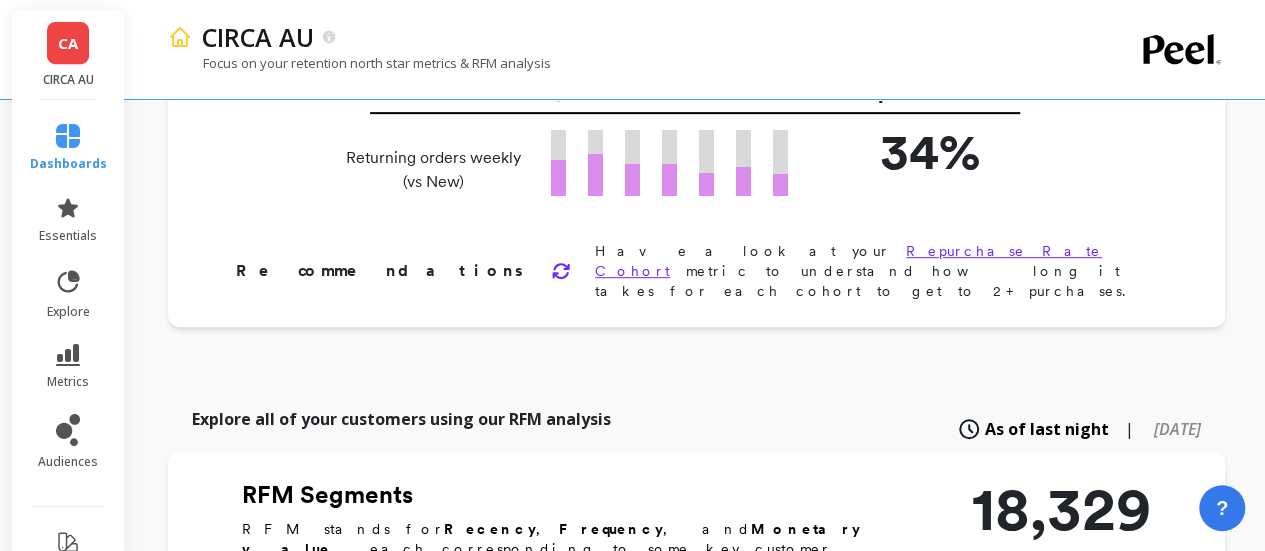 scroll, scrollTop: 0, scrollLeft: 0, axis: both 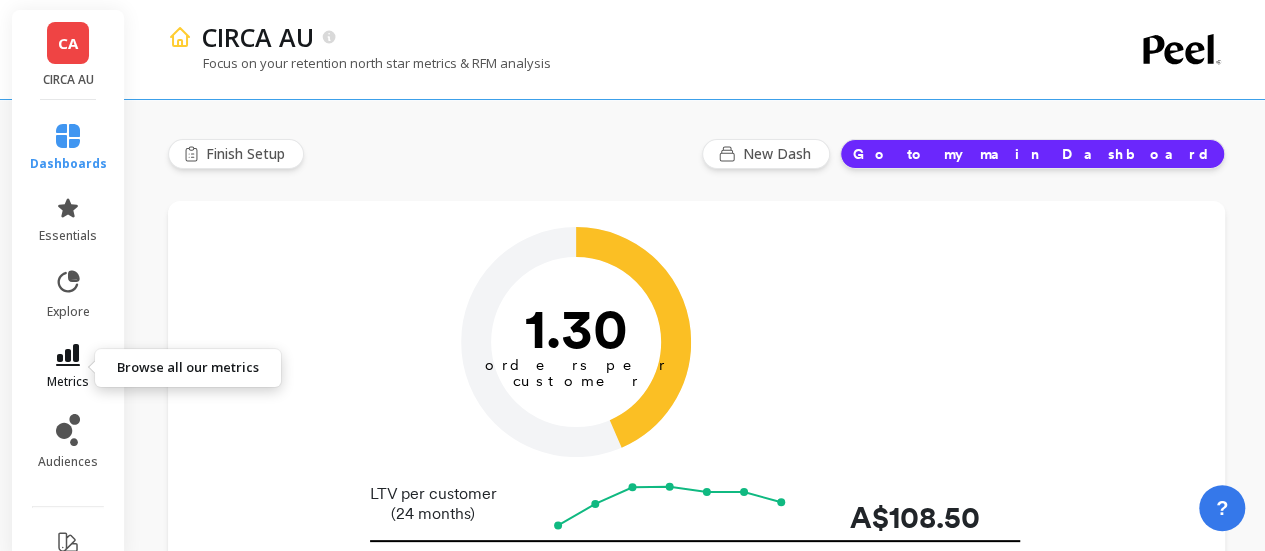 click 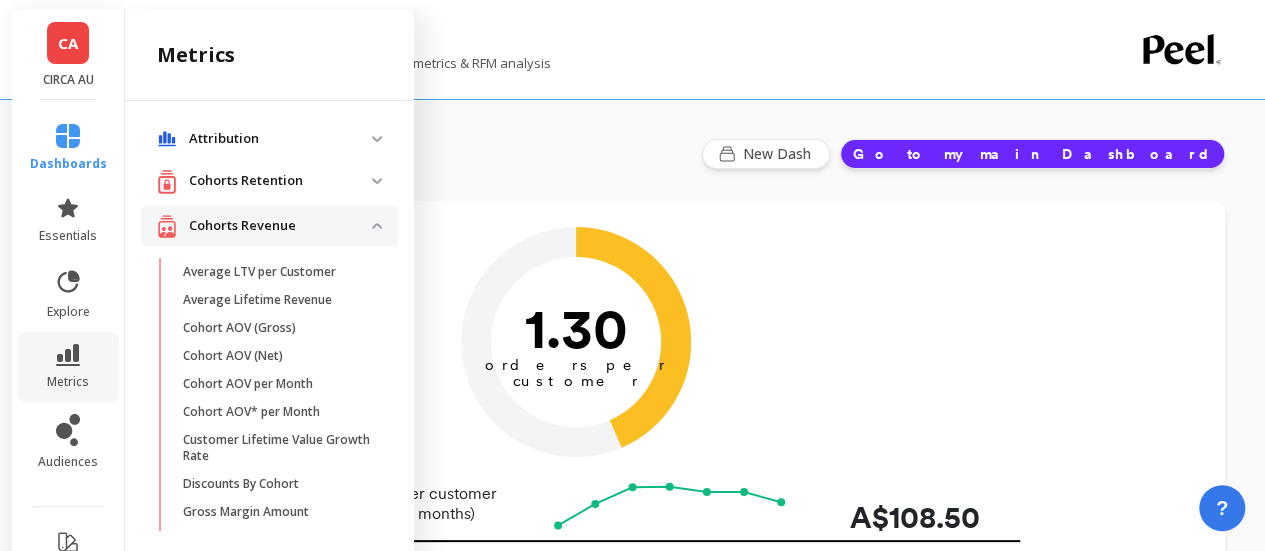 click on "Attribution" at bounding box center (280, 139) 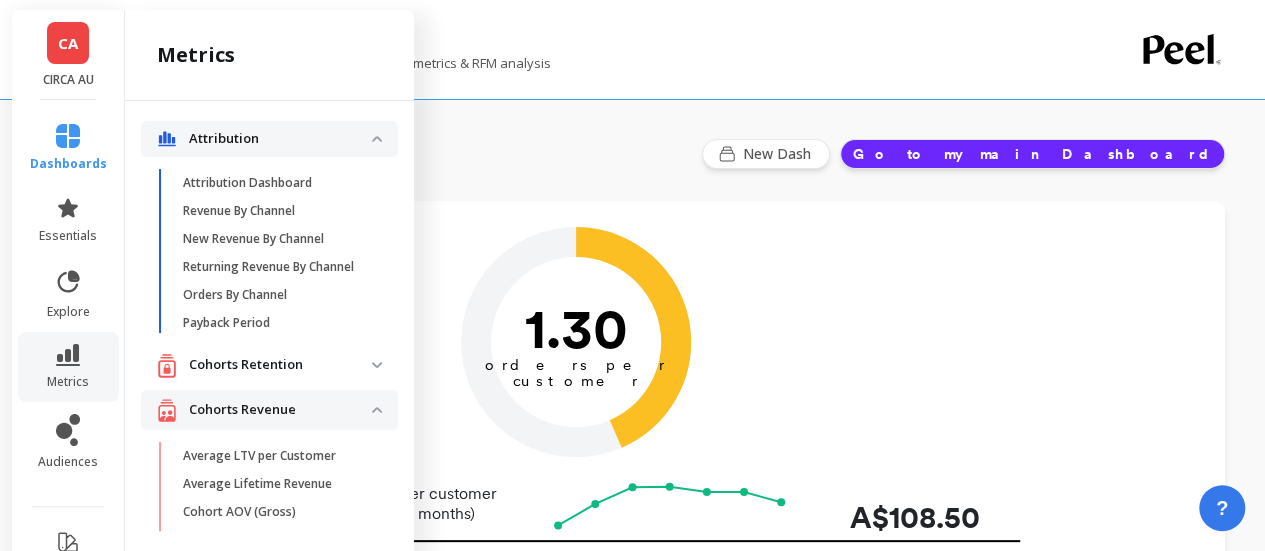 click on "Cohorts Retention" at bounding box center (280, 365) 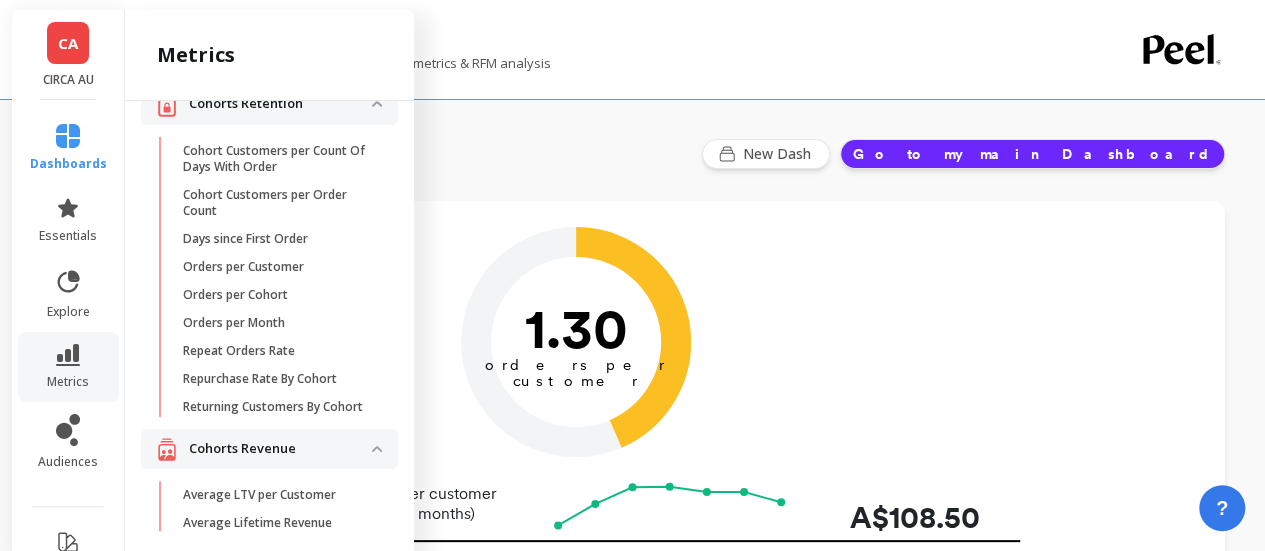 scroll, scrollTop: 263, scrollLeft: 0, axis: vertical 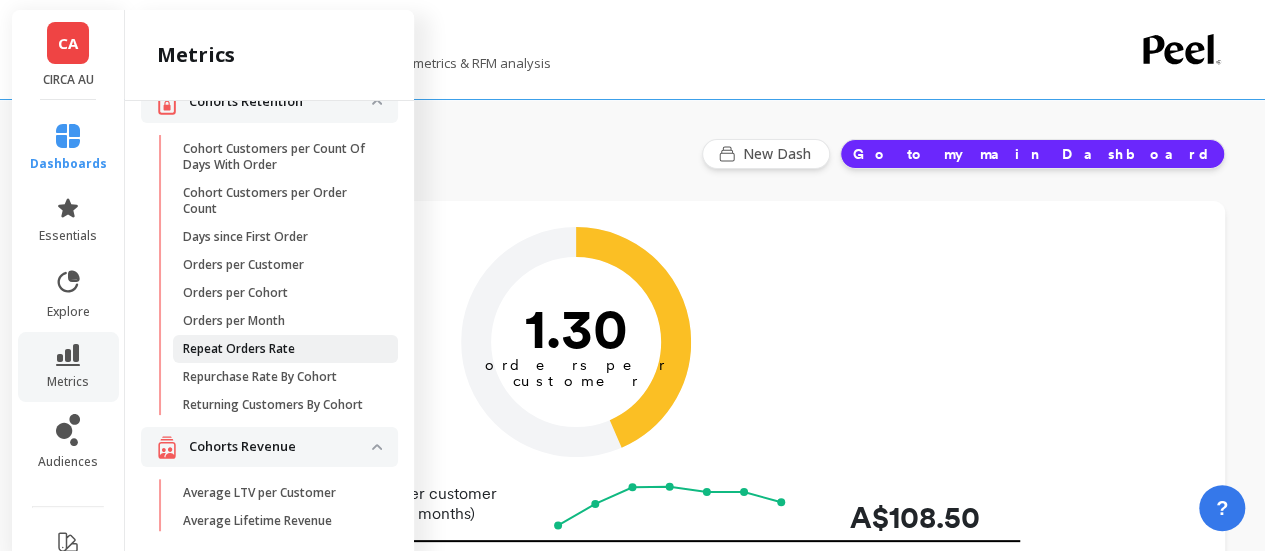 click on "Repeat Orders Rate" at bounding box center [278, 349] 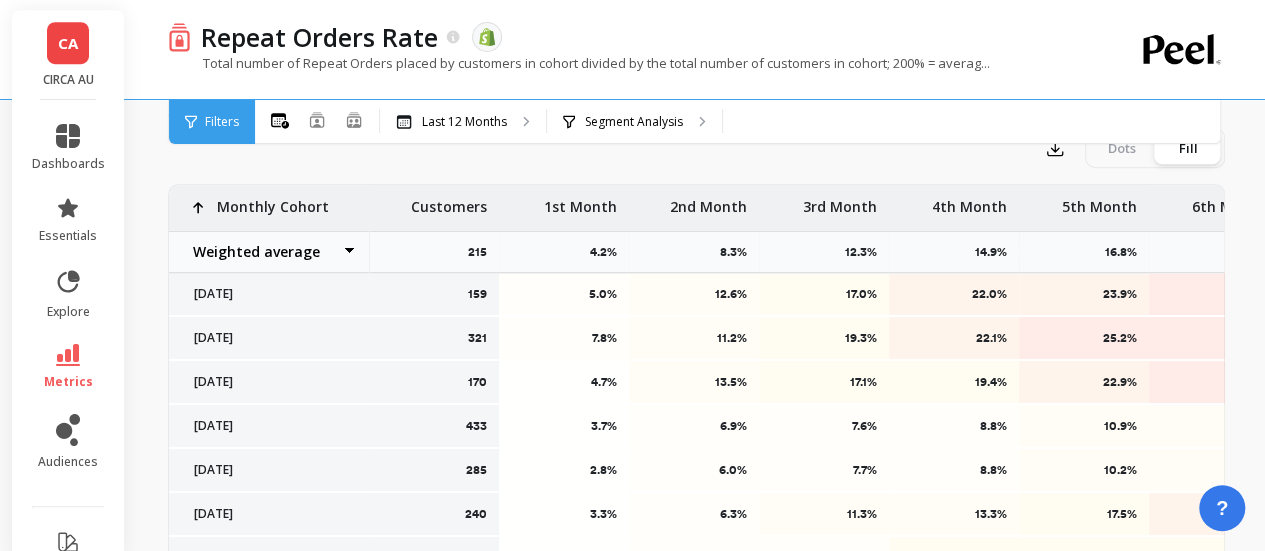 scroll, scrollTop: 1080, scrollLeft: 0, axis: vertical 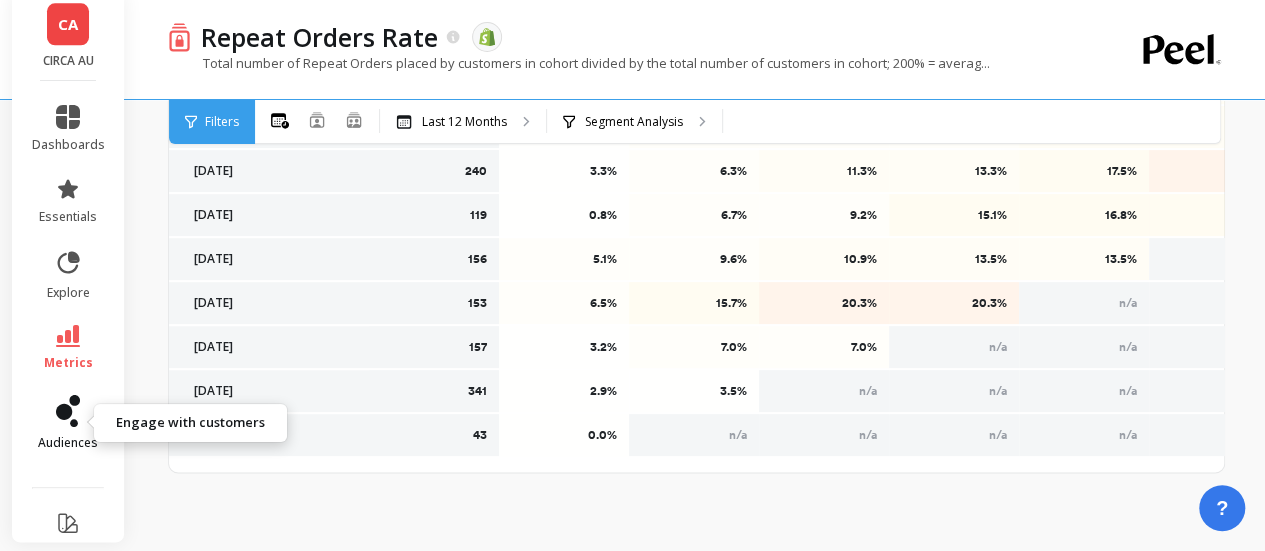 click on "audiences" at bounding box center (68, 423) 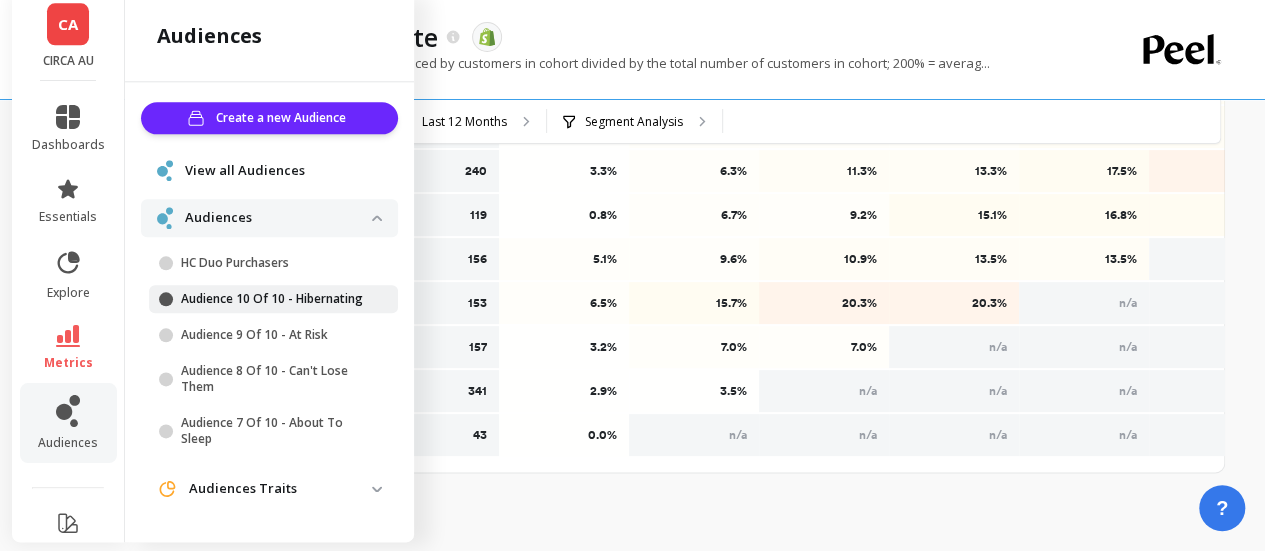 scroll, scrollTop: 34, scrollLeft: 0, axis: vertical 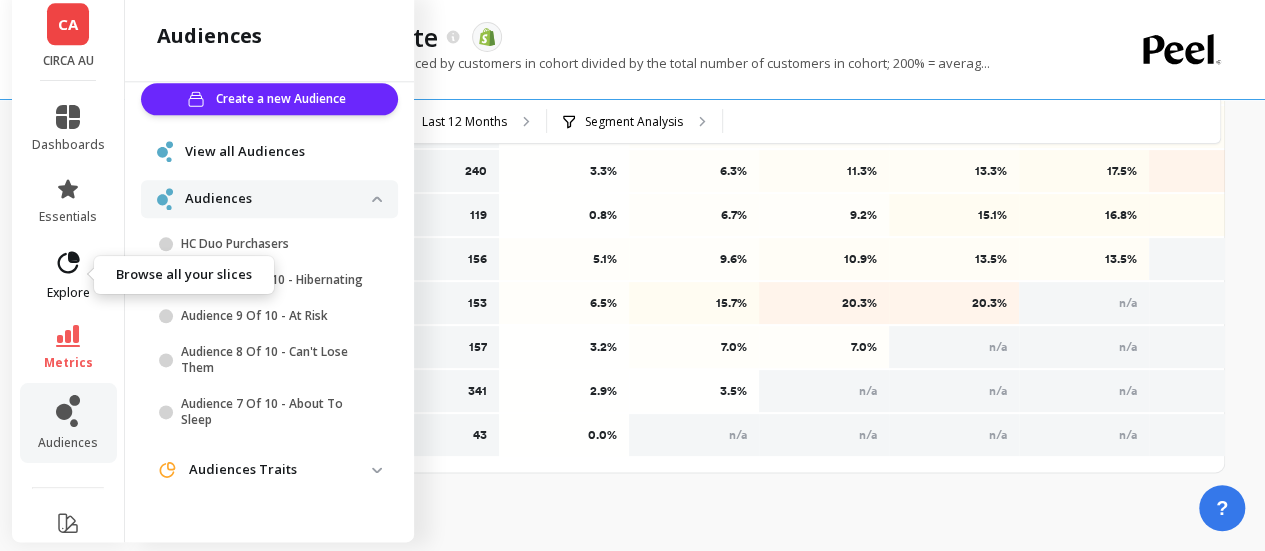 click 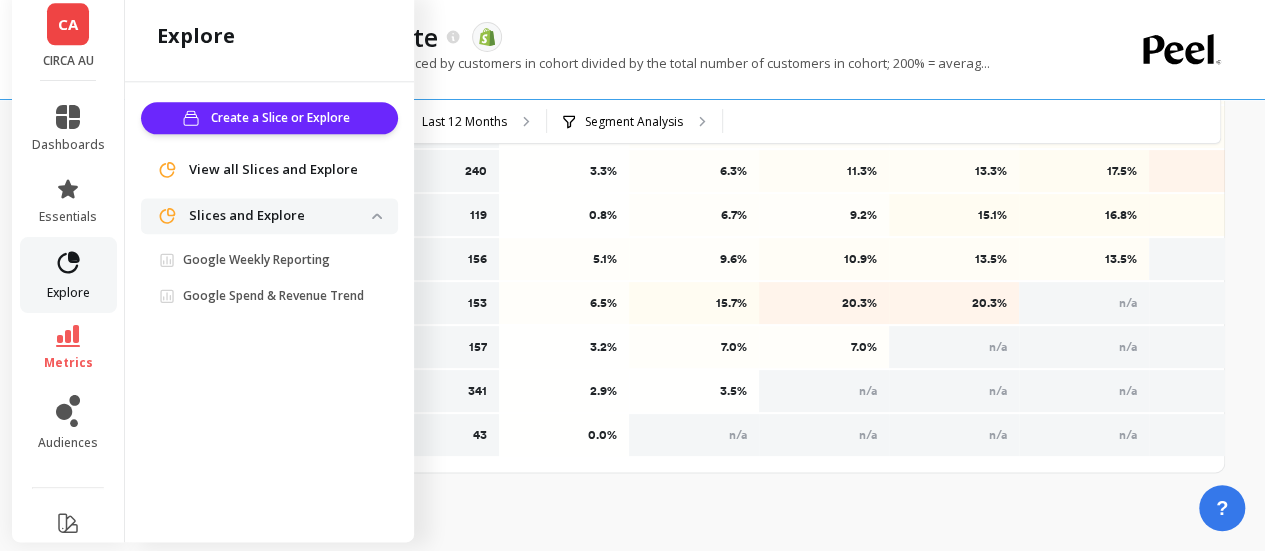 scroll, scrollTop: 0, scrollLeft: 0, axis: both 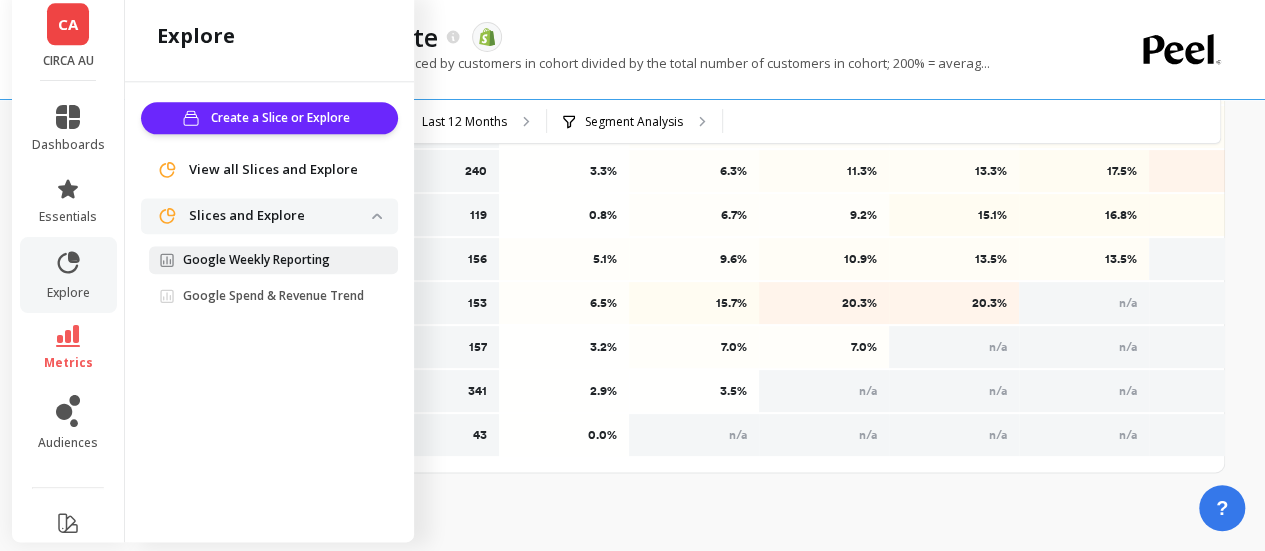 click on "Google Weekly Reporting" at bounding box center (256, 260) 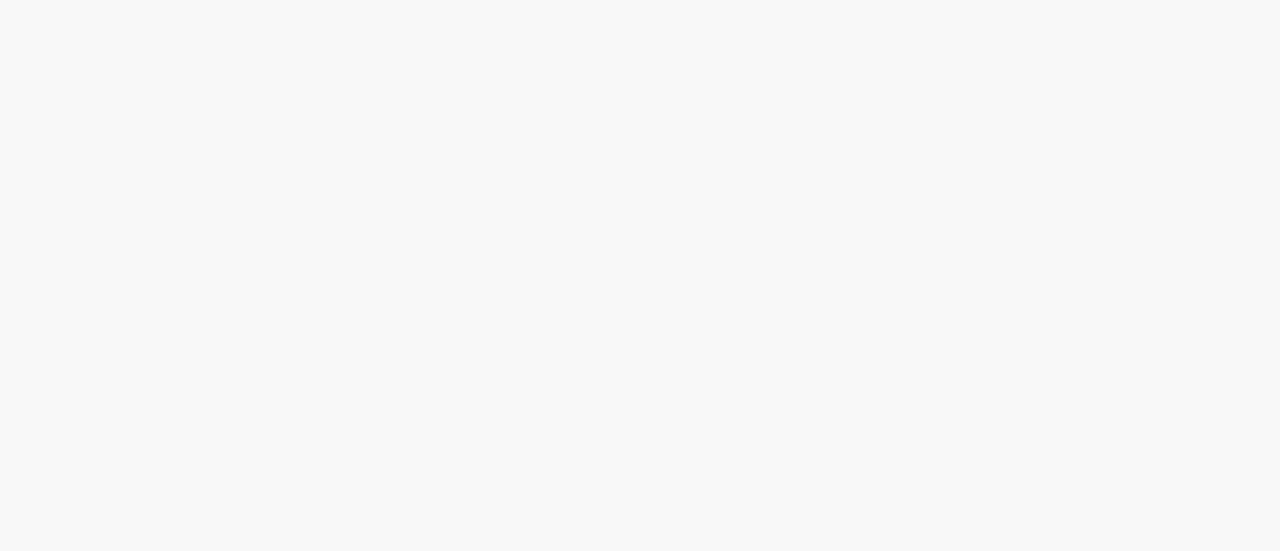 scroll, scrollTop: 0, scrollLeft: 0, axis: both 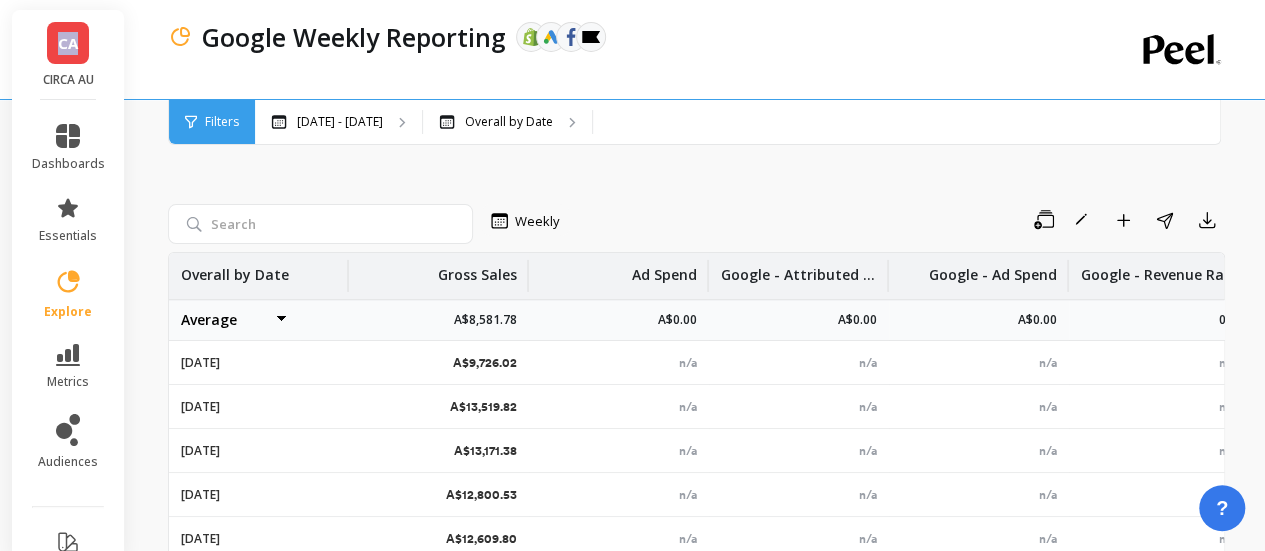 drag, startPoint x: 84, startPoint y: 44, endPoint x: 51, endPoint y: 44, distance: 33 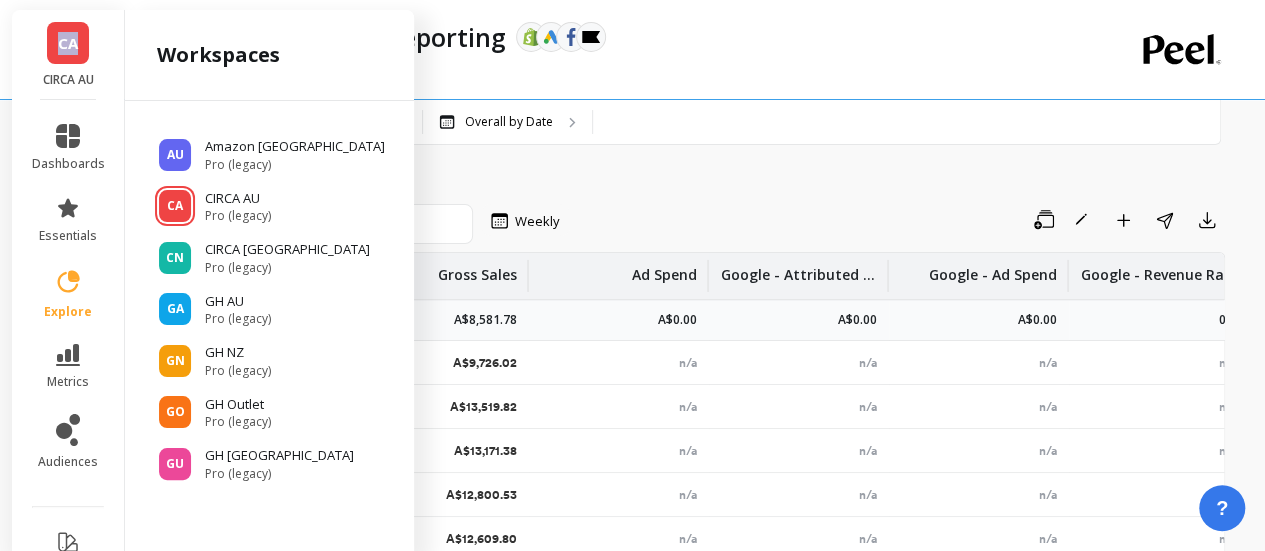click on "CA" at bounding box center [68, 43] 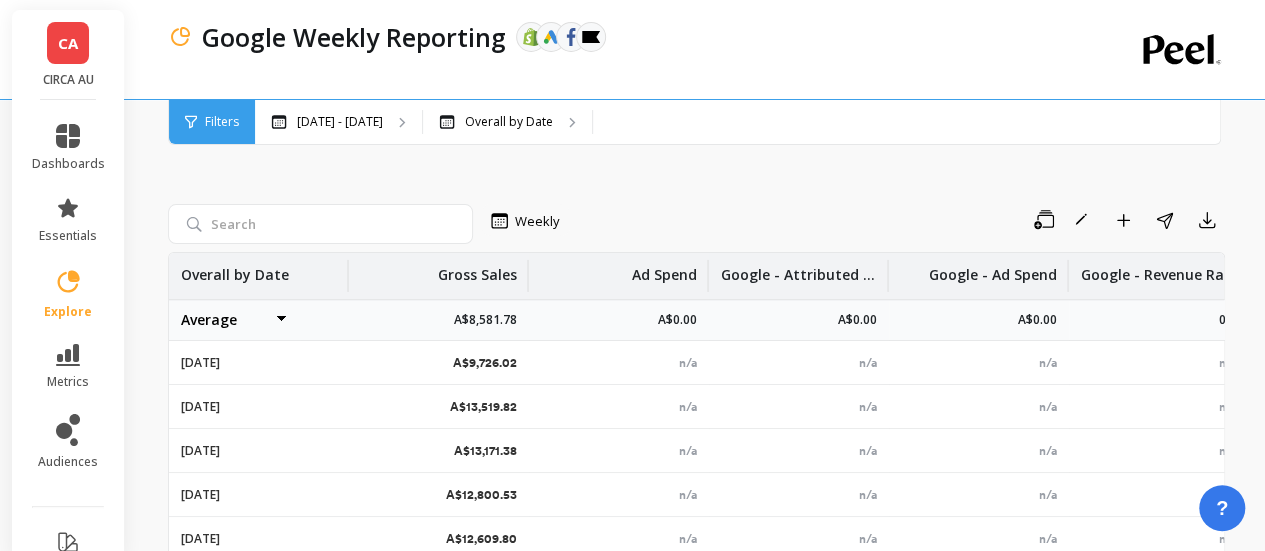 click on "CA" at bounding box center [68, 43] 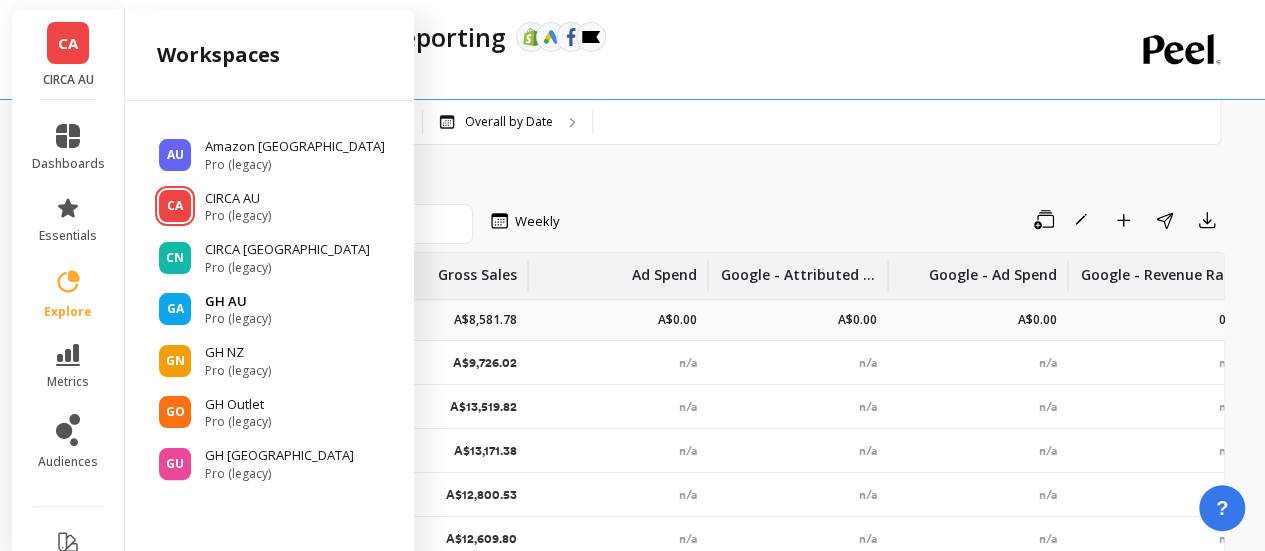 click on "GA GH AU Pro (legacy)" at bounding box center [269, 310] 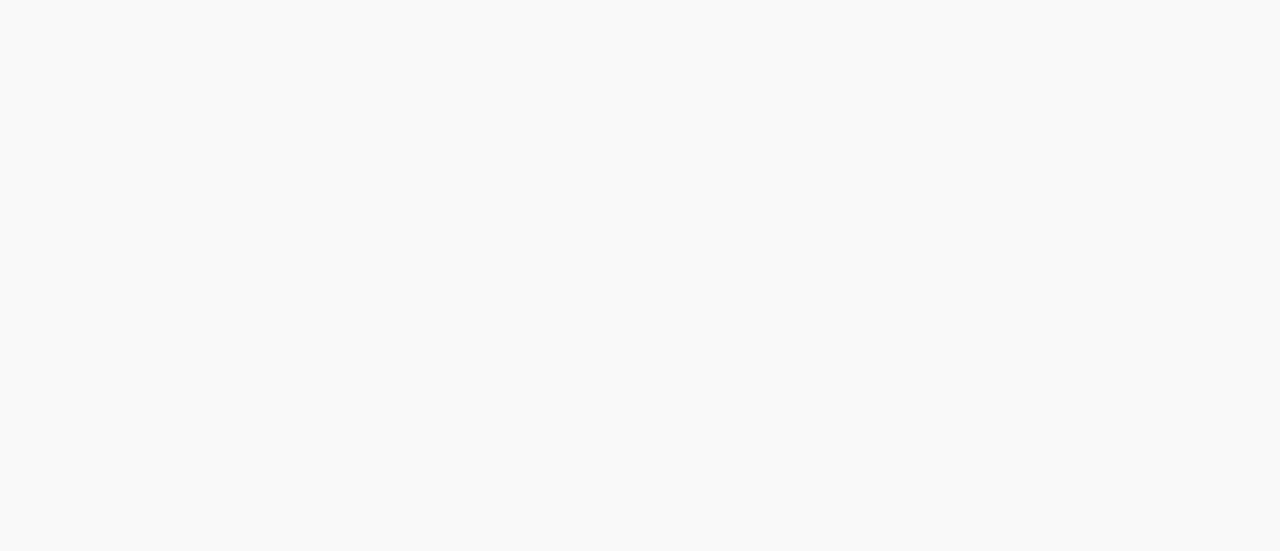 scroll, scrollTop: 0, scrollLeft: 0, axis: both 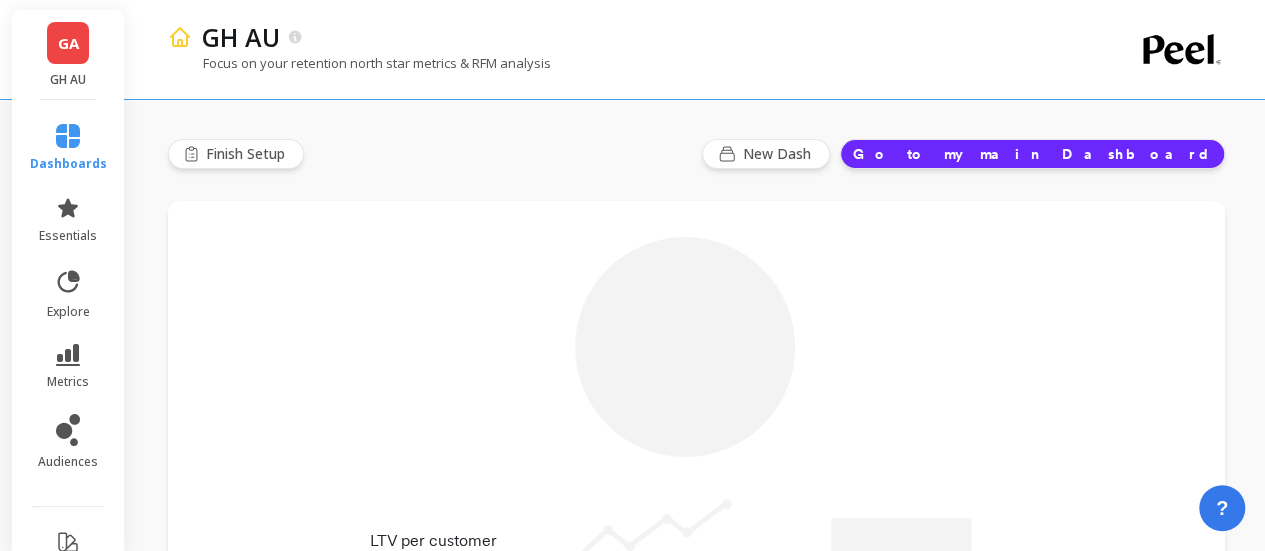 type on "Champions" 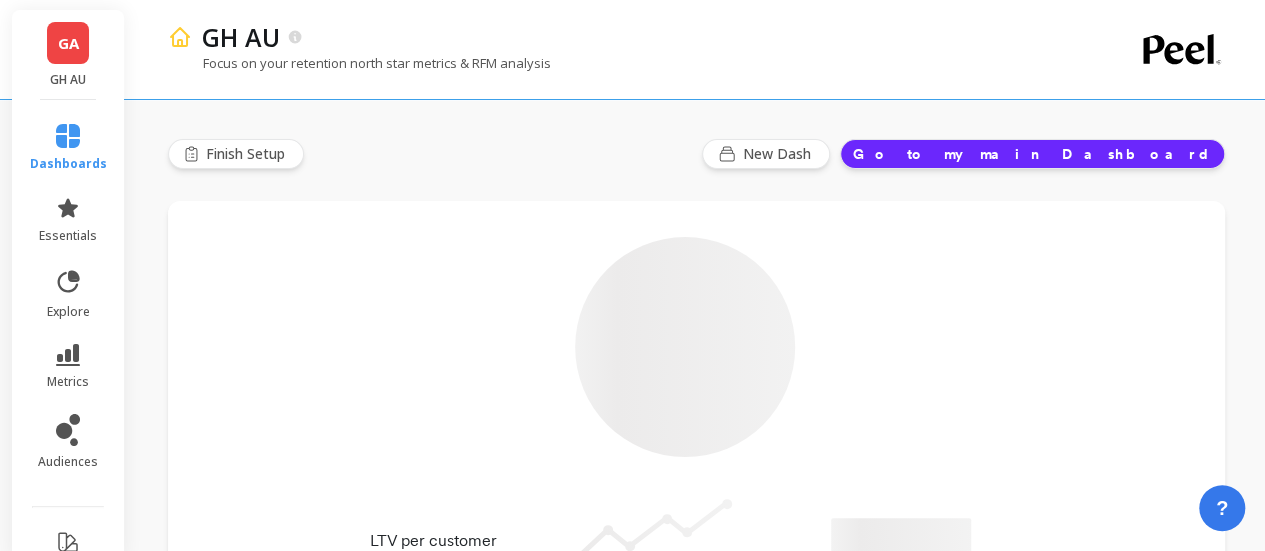 type on "11116" 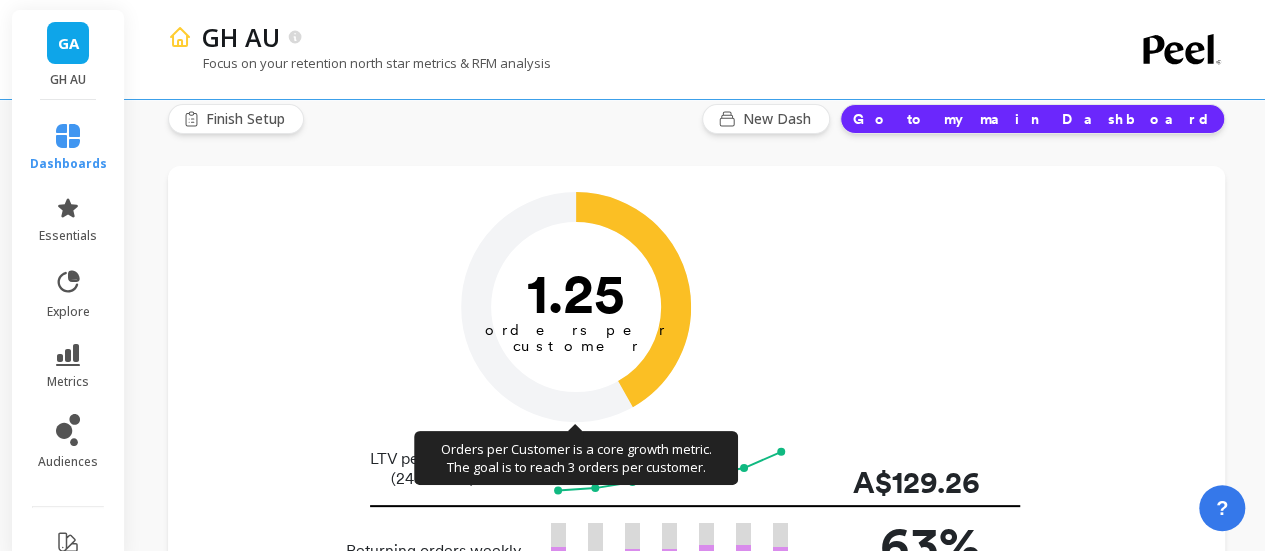 scroll, scrollTop: 0, scrollLeft: 0, axis: both 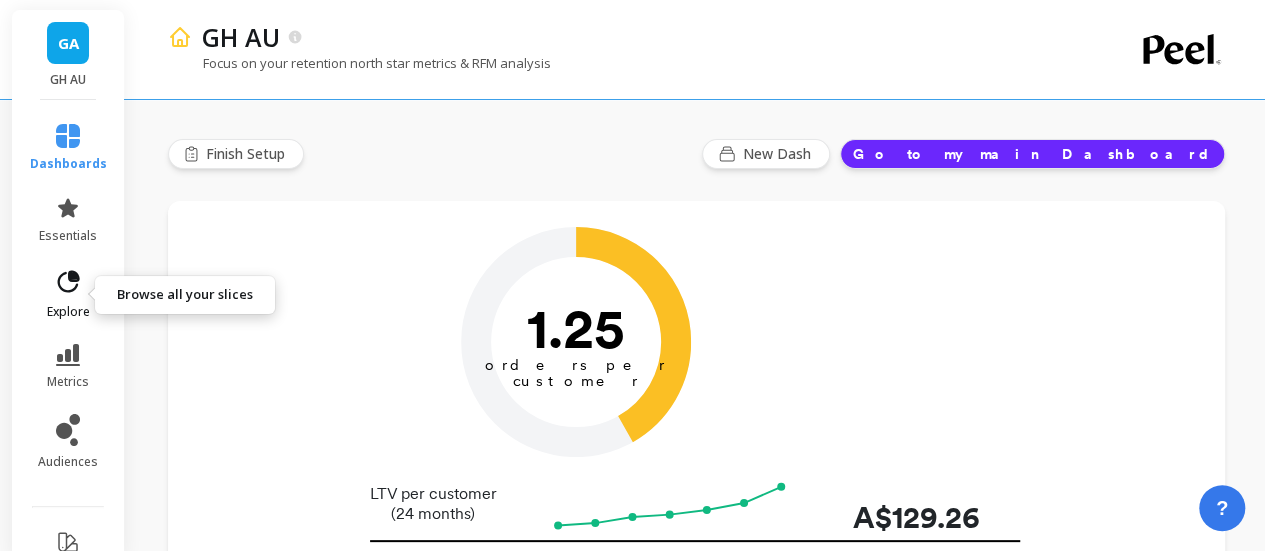 click on "explore" at bounding box center (68, 294) 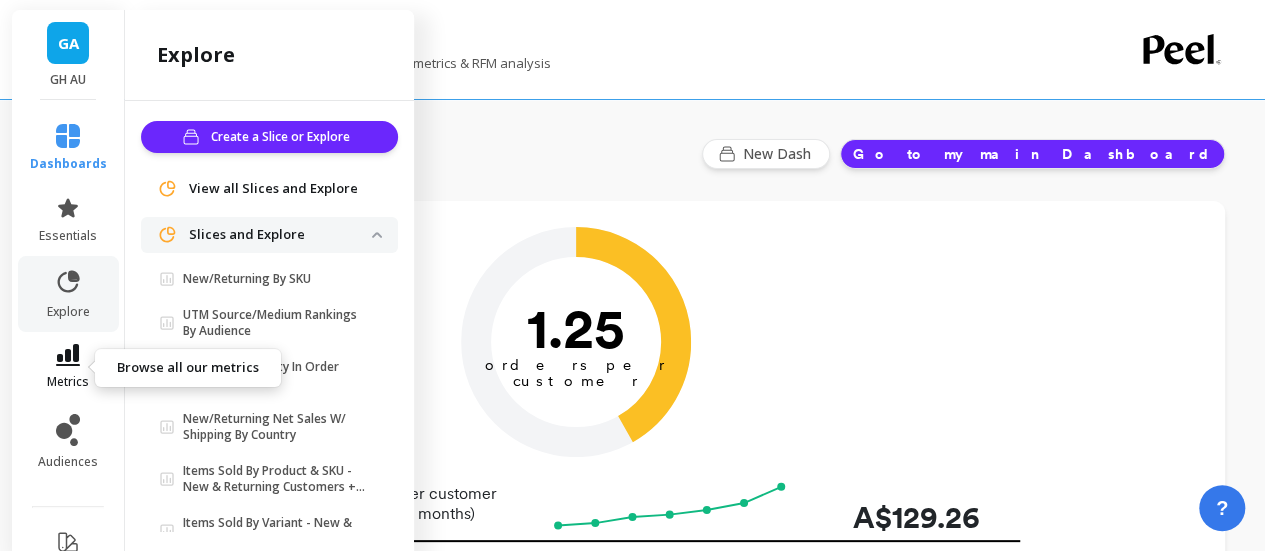 click 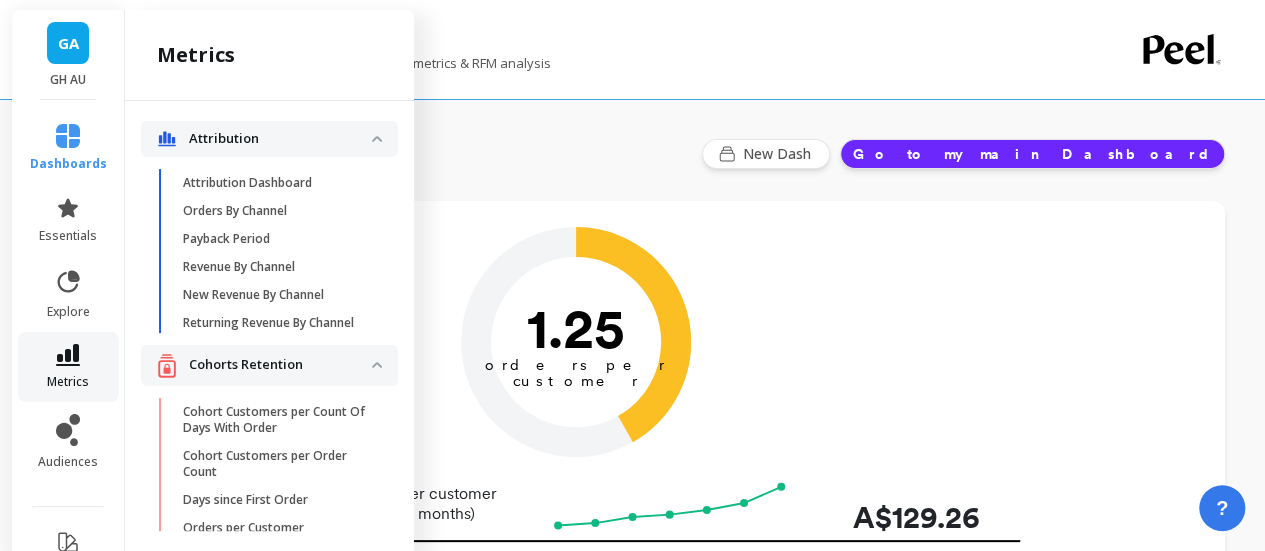 scroll, scrollTop: 263, scrollLeft: 0, axis: vertical 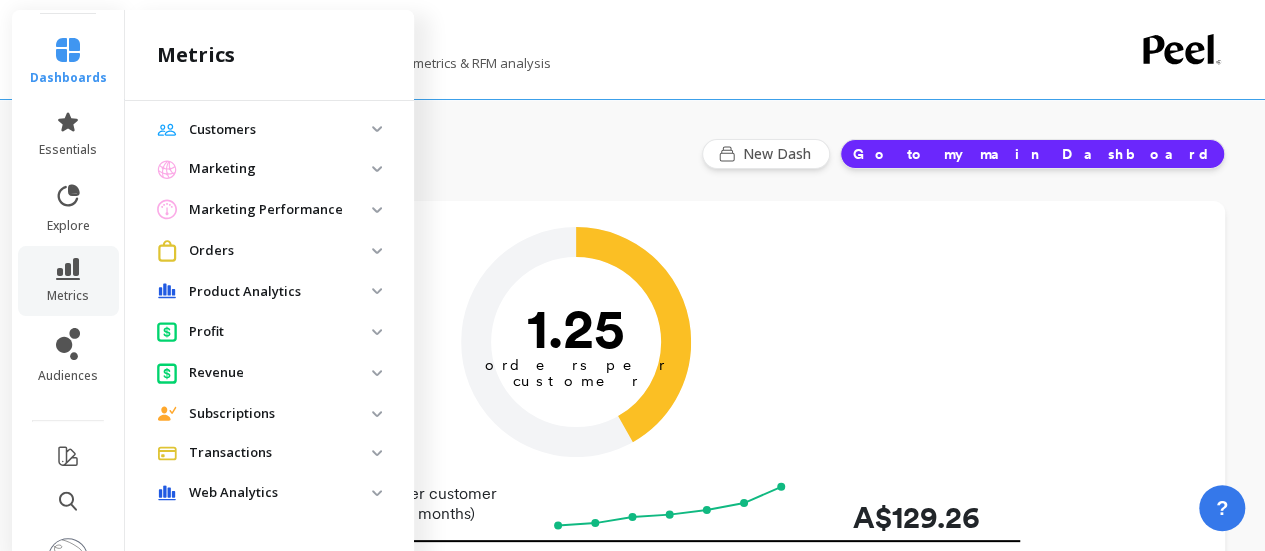 click on "Cost" at bounding box center [280, 90] 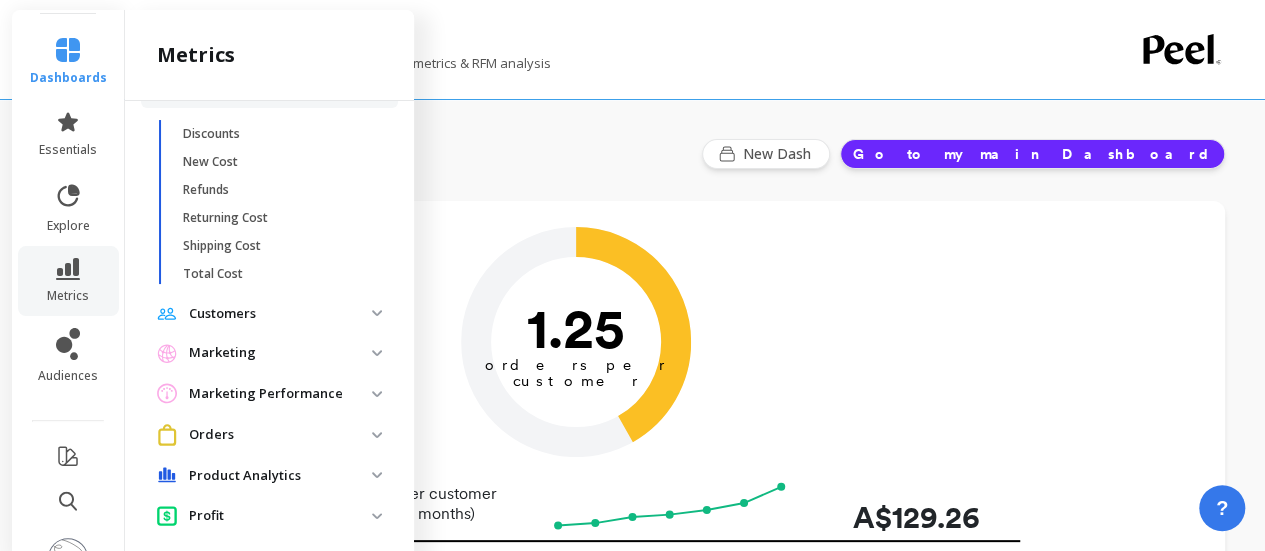 click on "Cost" at bounding box center (280, 90) 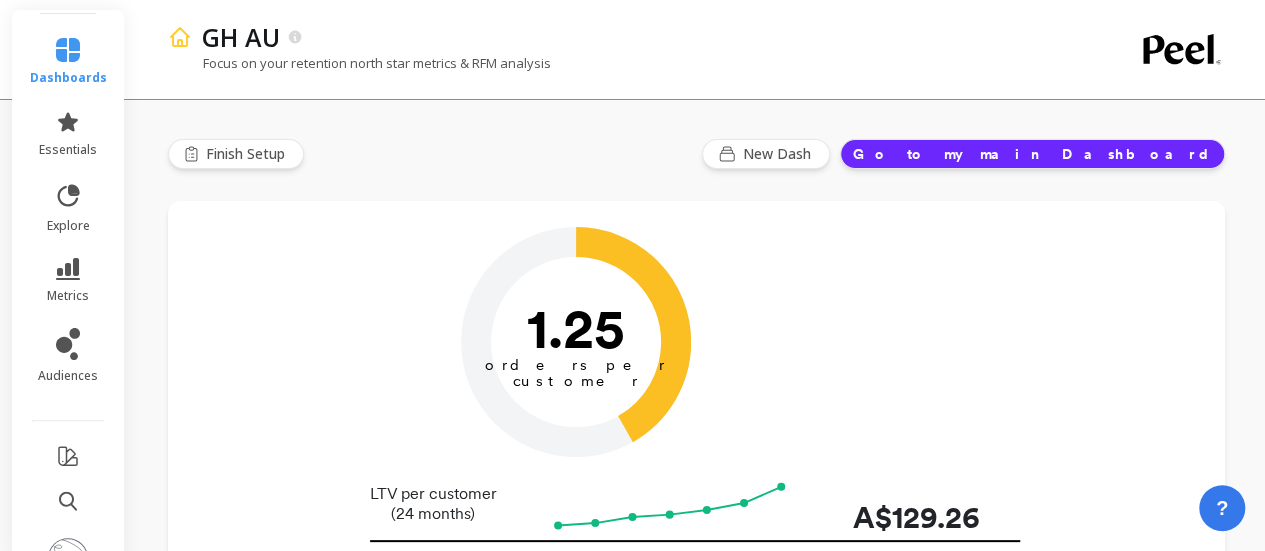 scroll, scrollTop: 0, scrollLeft: 0, axis: both 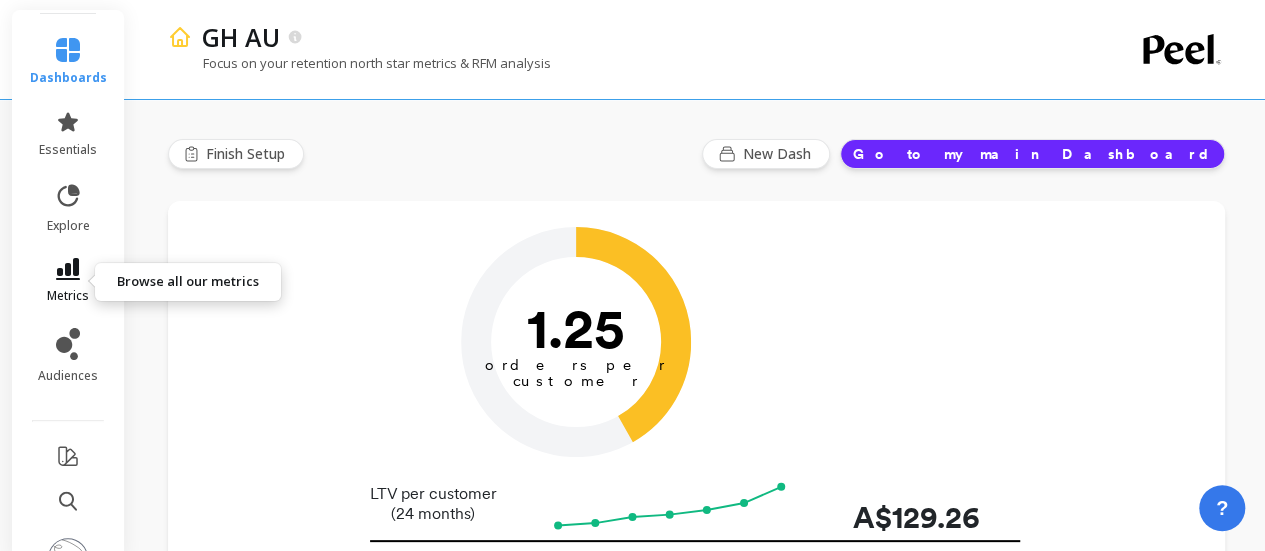 click 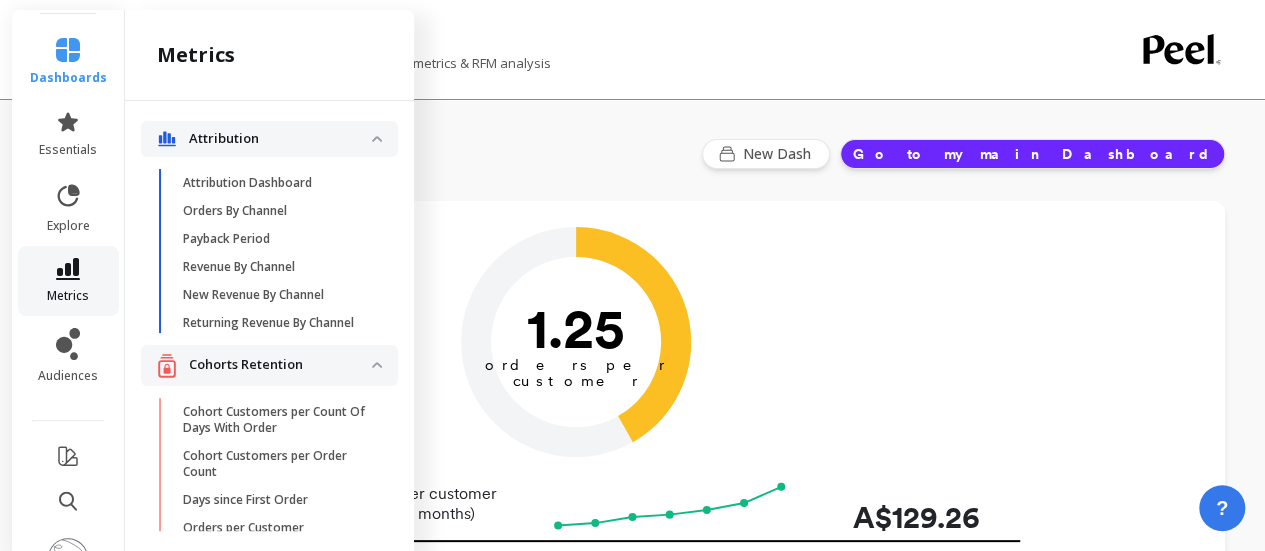 scroll, scrollTop: 1346, scrollLeft: 0, axis: vertical 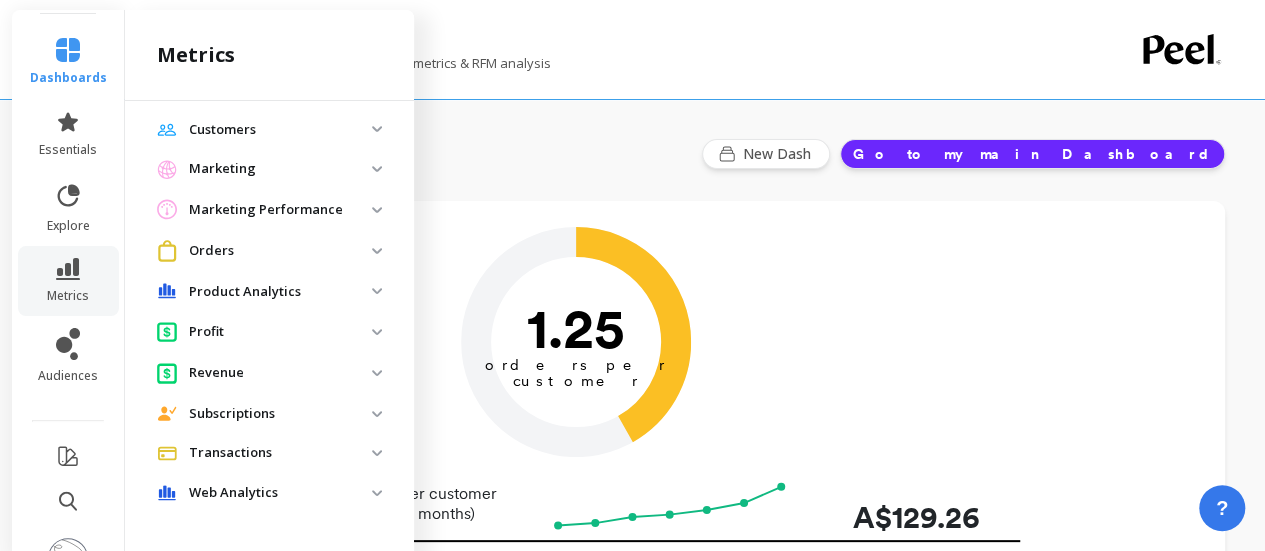 click on "Marketing Performance" at bounding box center [280, 210] 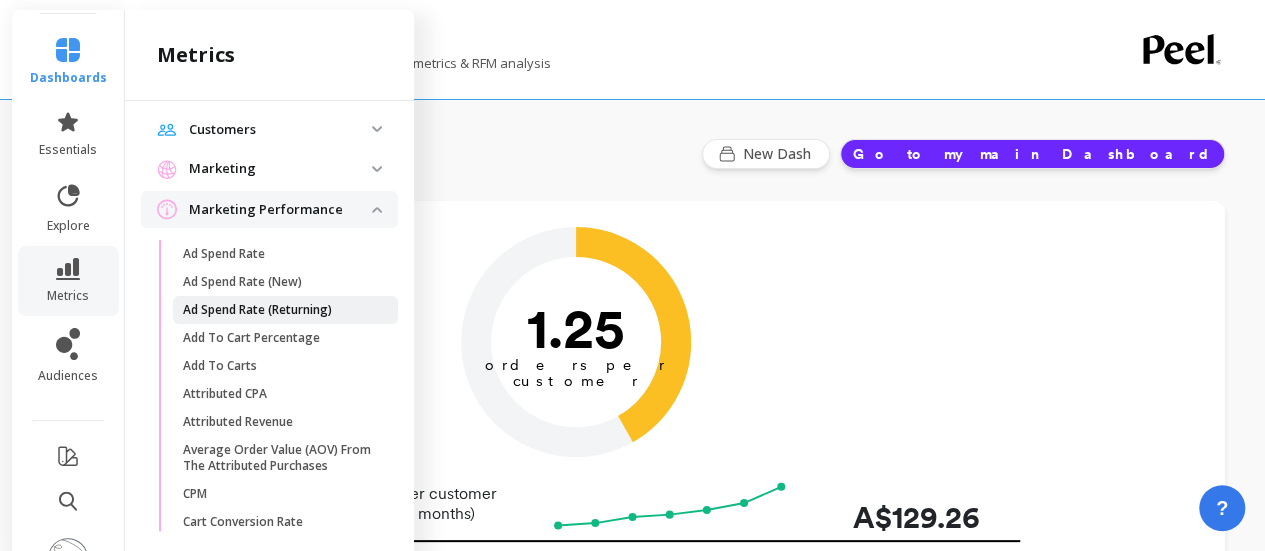 click on "Ad Spend Rate (Returning)" at bounding box center (257, 310) 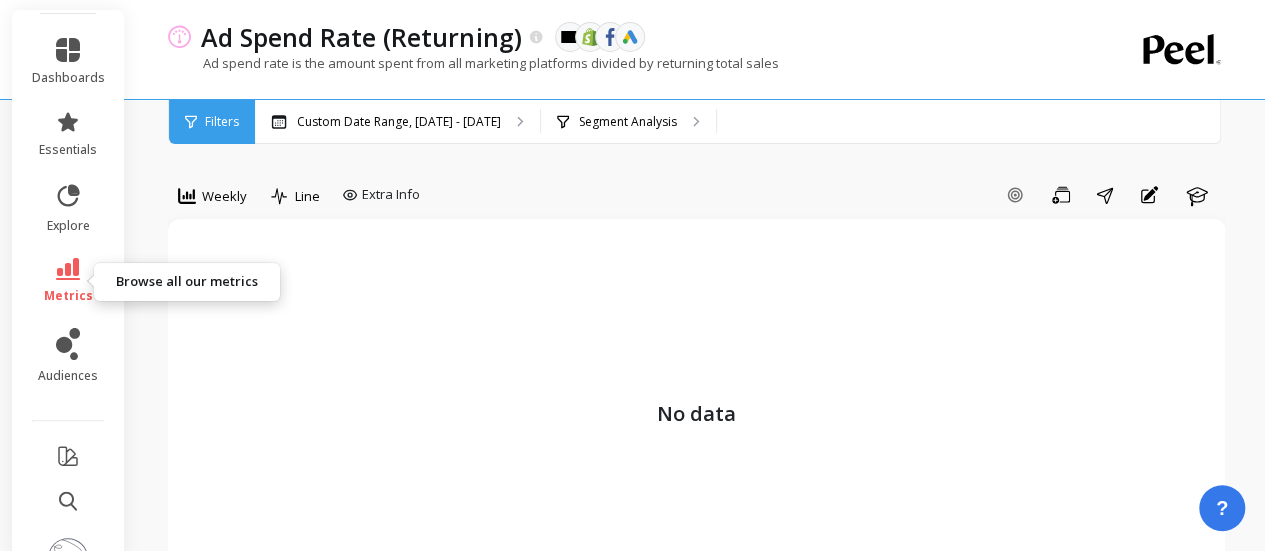 click 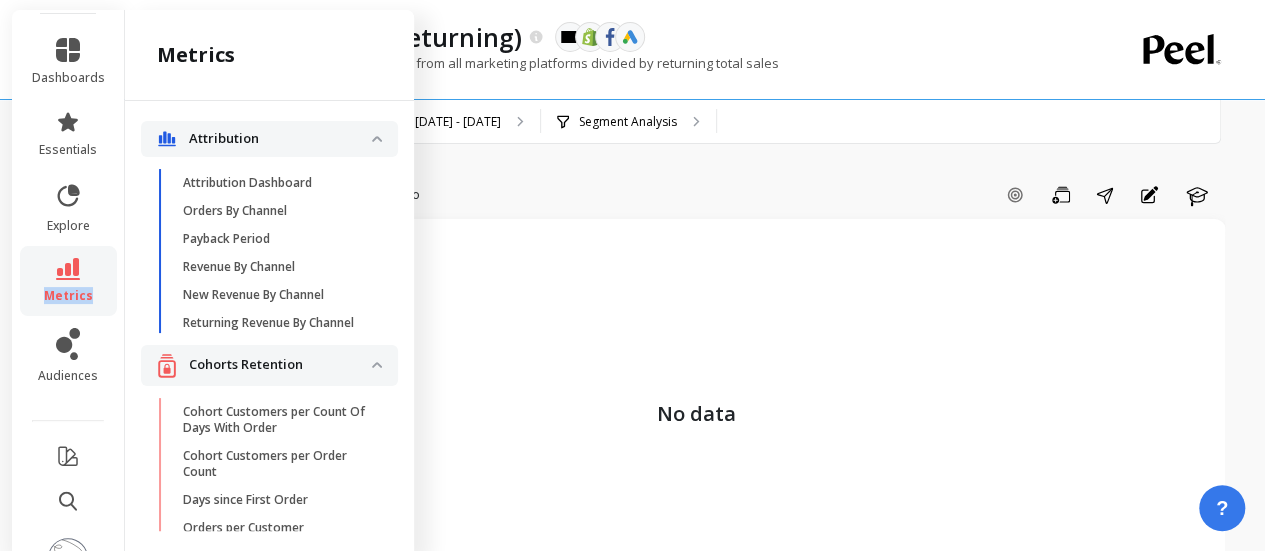 click 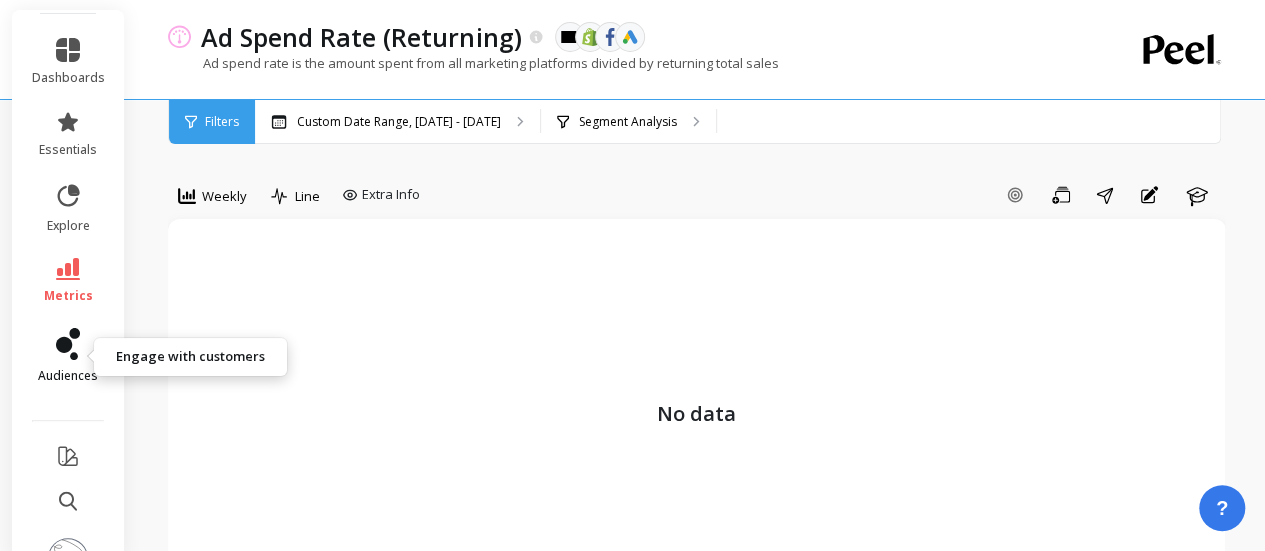 click 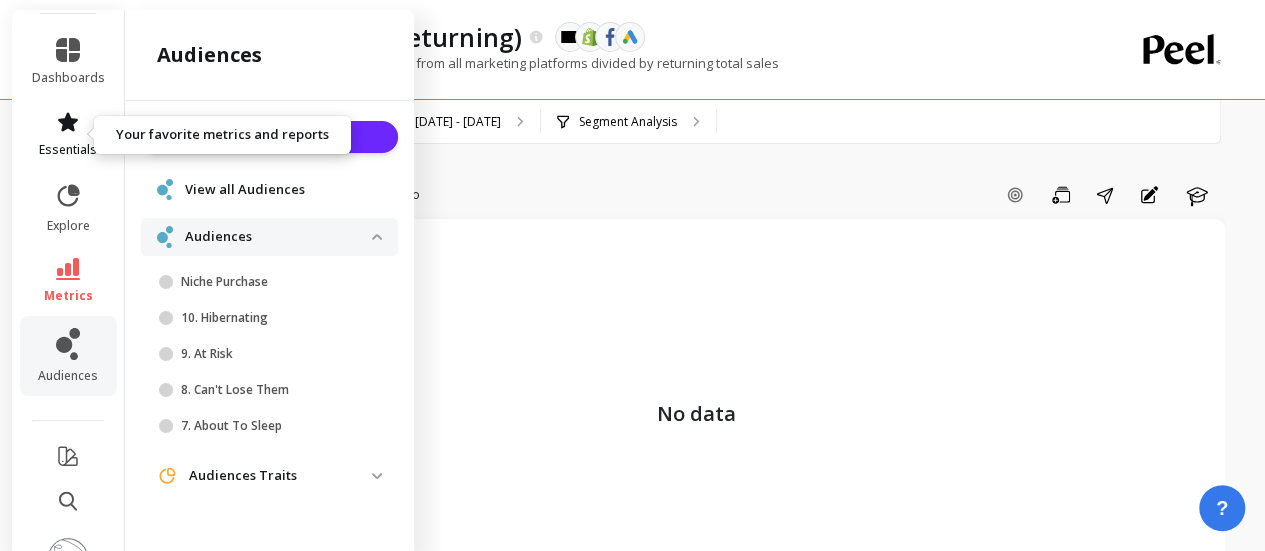 click on "essentials" at bounding box center (68, 150) 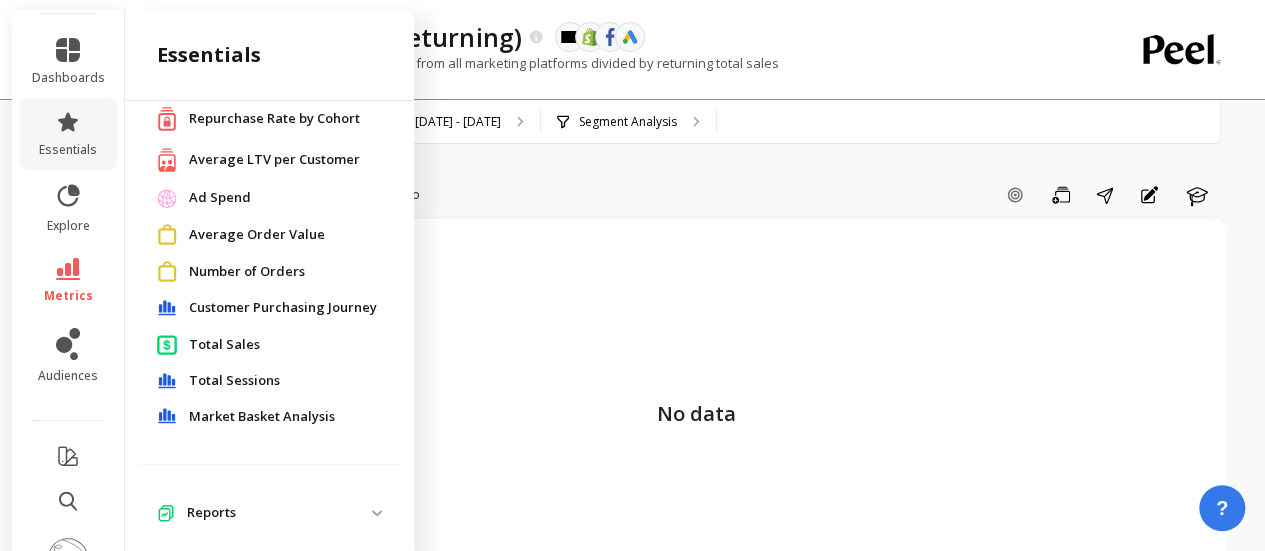 scroll, scrollTop: 165, scrollLeft: 0, axis: vertical 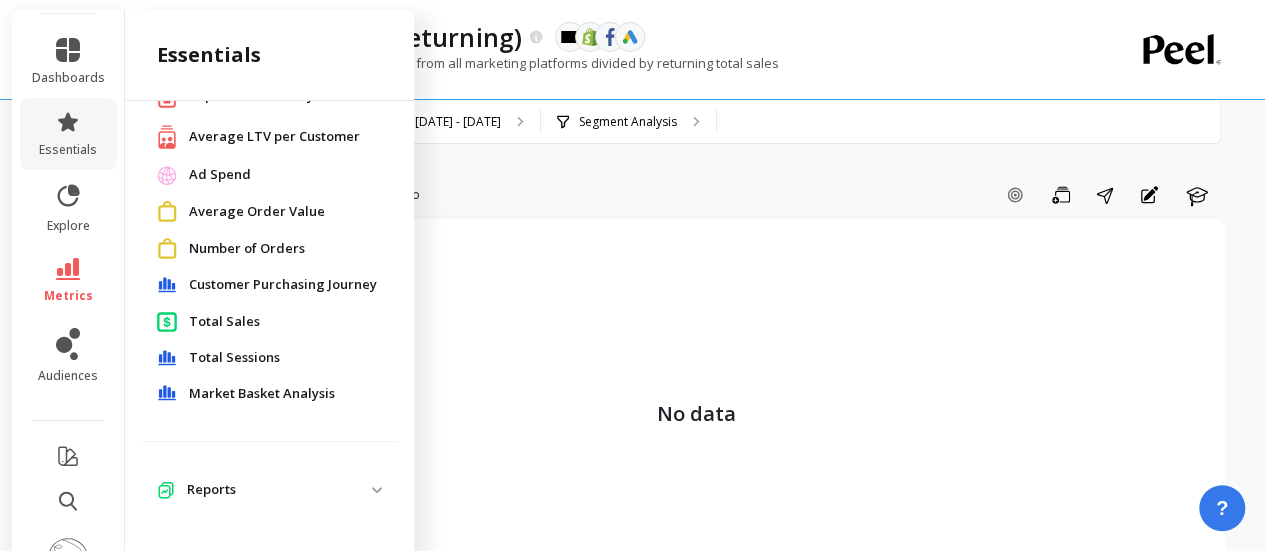 click on "Average Order Value" at bounding box center (257, 212) 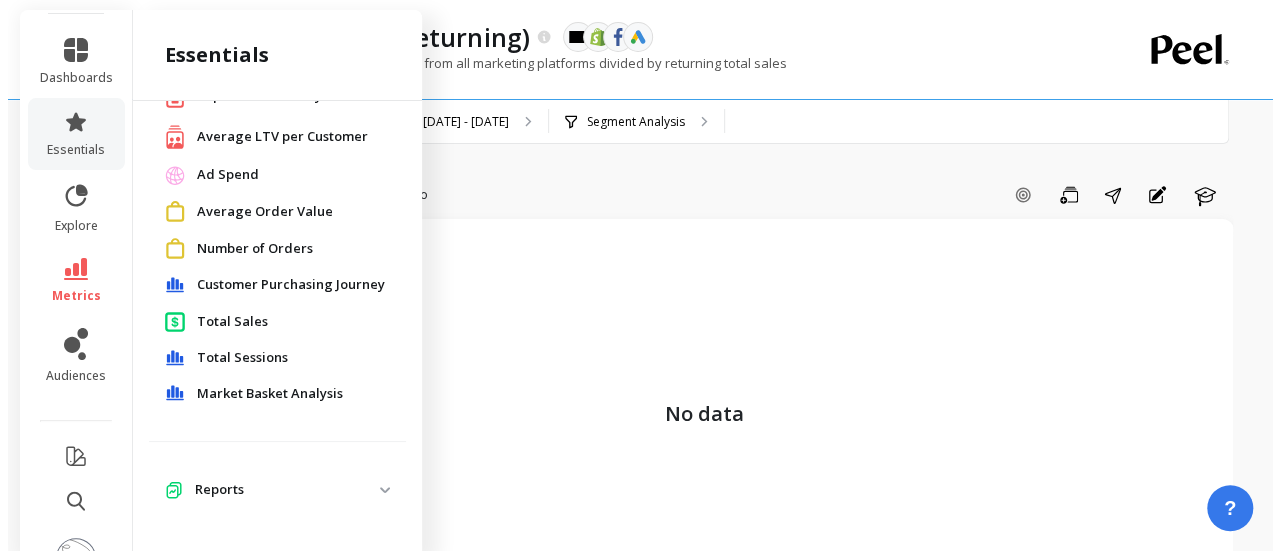 scroll, scrollTop: 0, scrollLeft: 0, axis: both 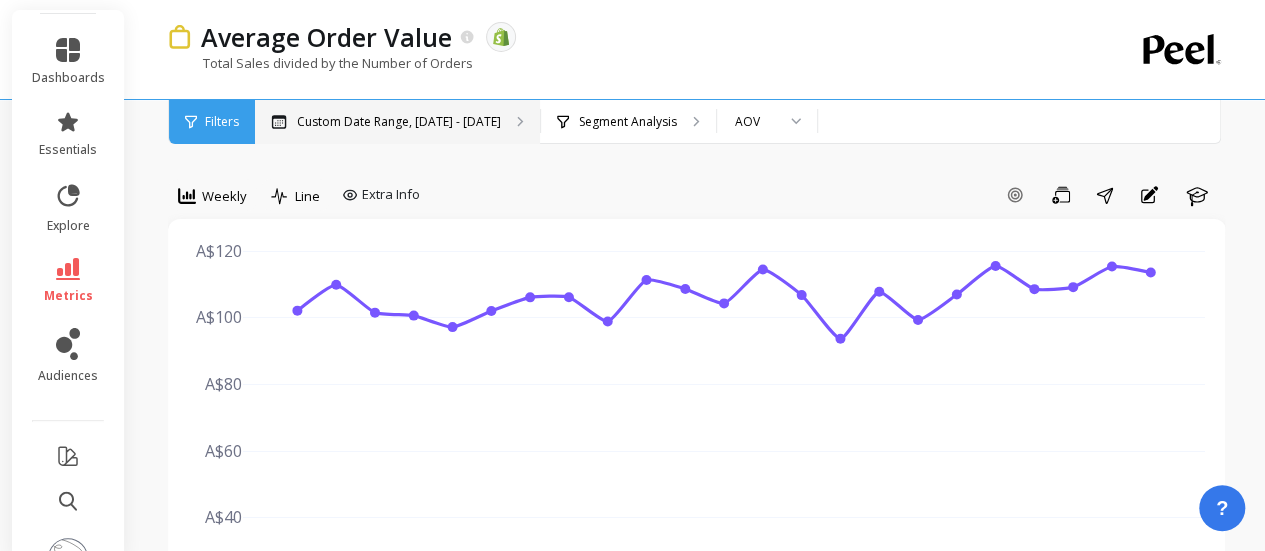 click on "Custom Date Range,  [DATE] - [DATE]" at bounding box center (399, 122) 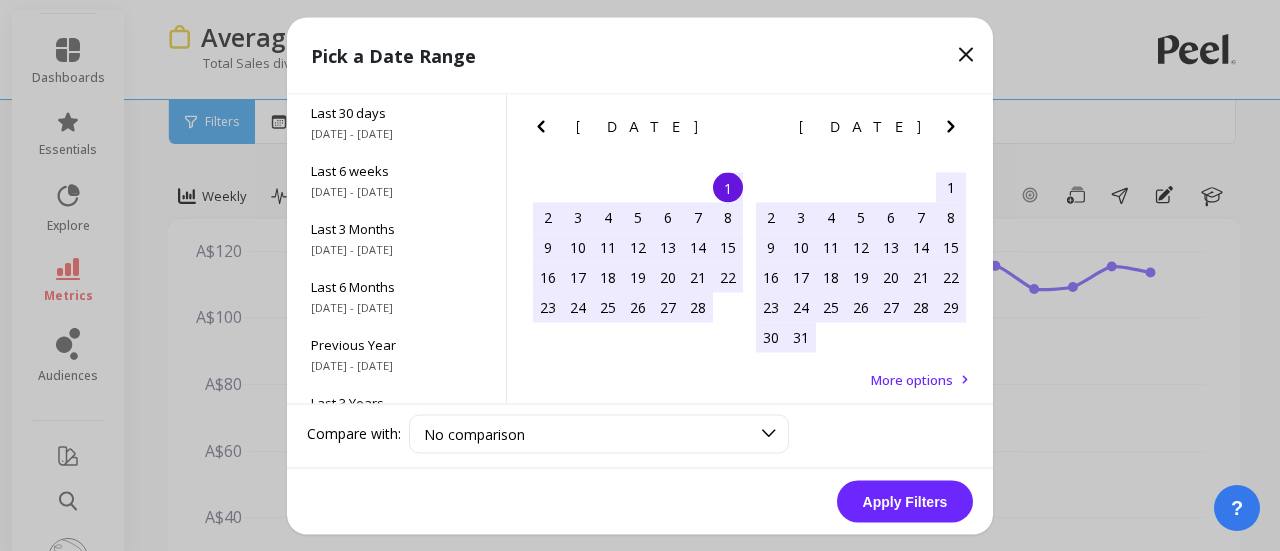 scroll, scrollTop: 210, scrollLeft: 0, axis: vertical 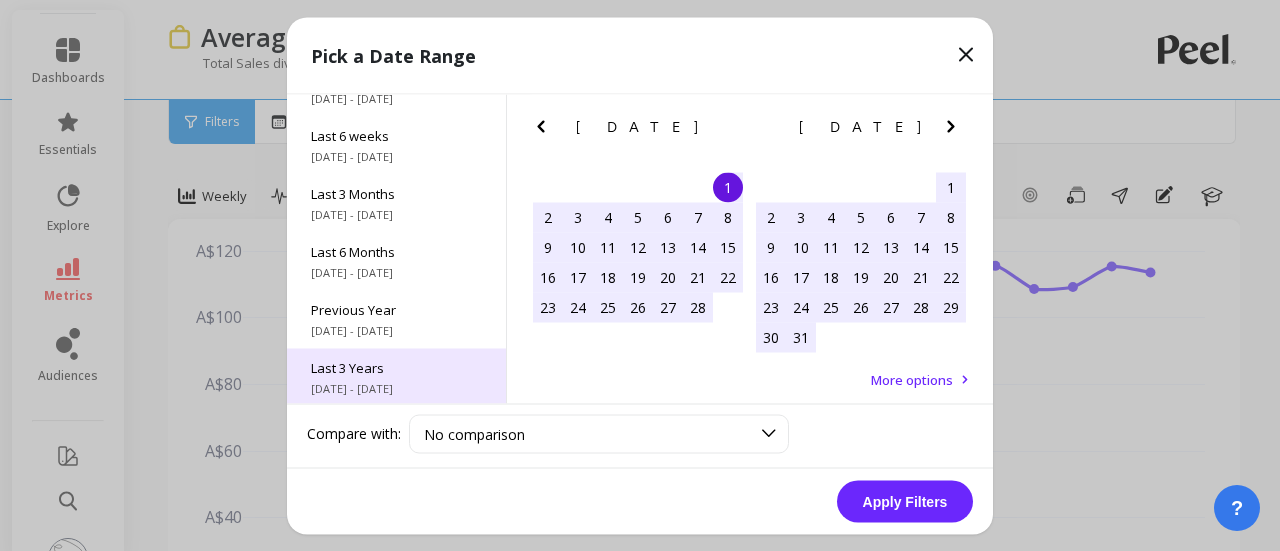 click on "Last 3 Years" at bounding box center [396, 367] 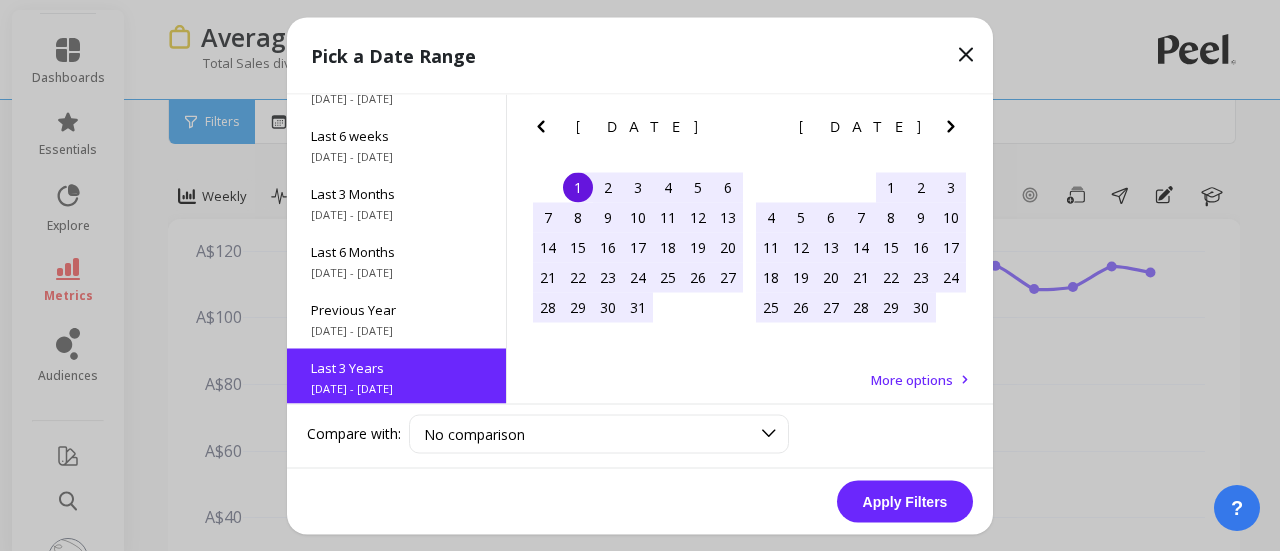 scroll, scrollTop: 262, scrollLeft: 0, axis: vertical 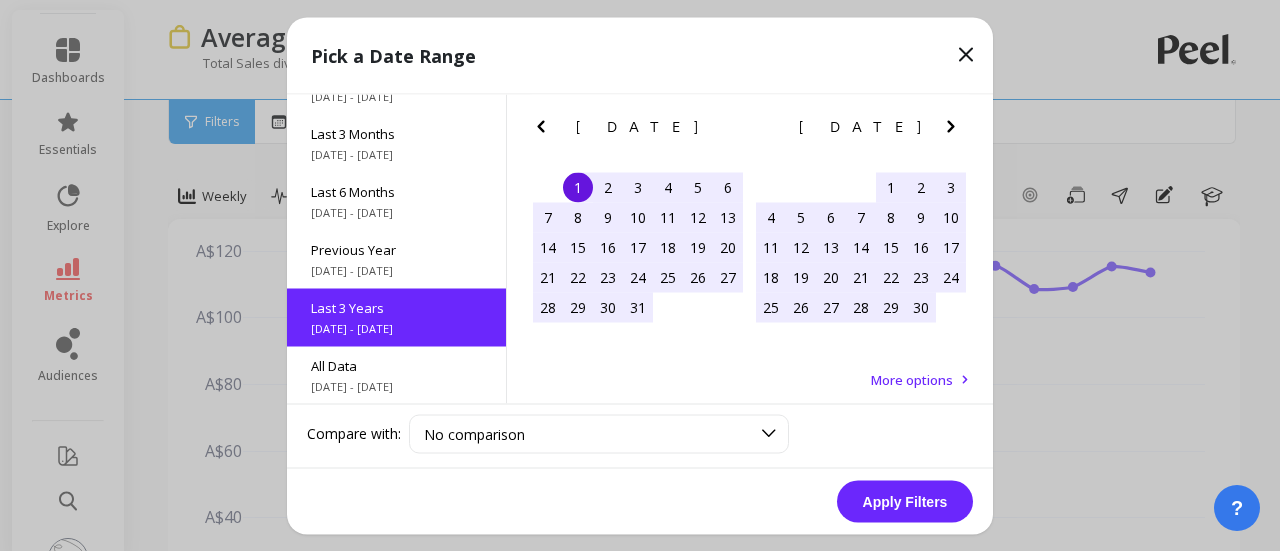 click on "Apply Filters" at bounding box center (905, 501) 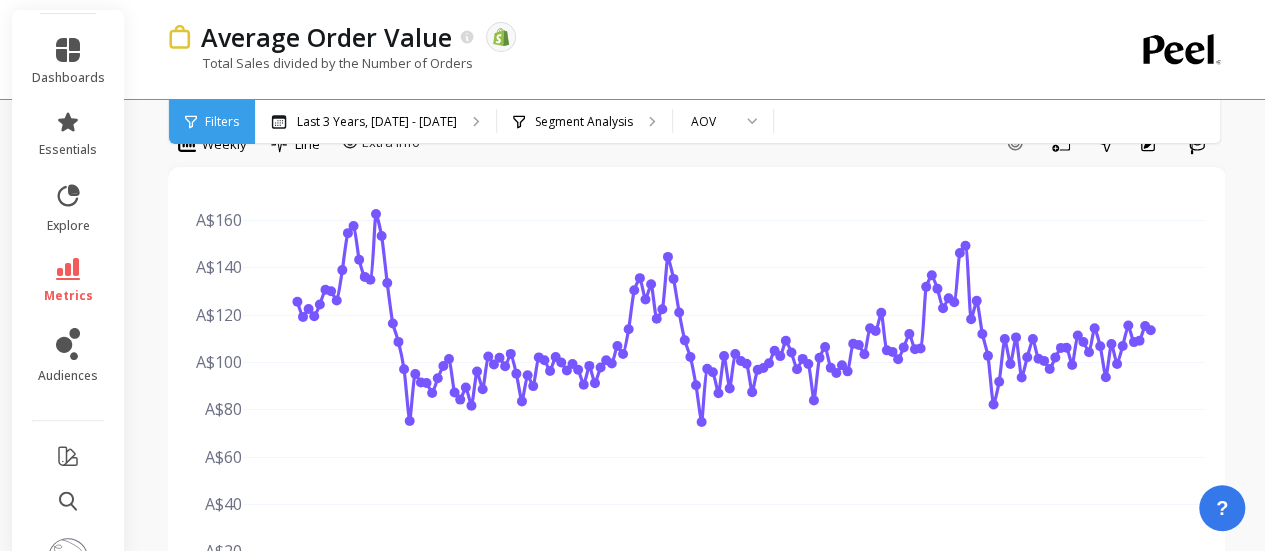 scroll, scrollTop: 0, scrollLeft: 0, axis: both 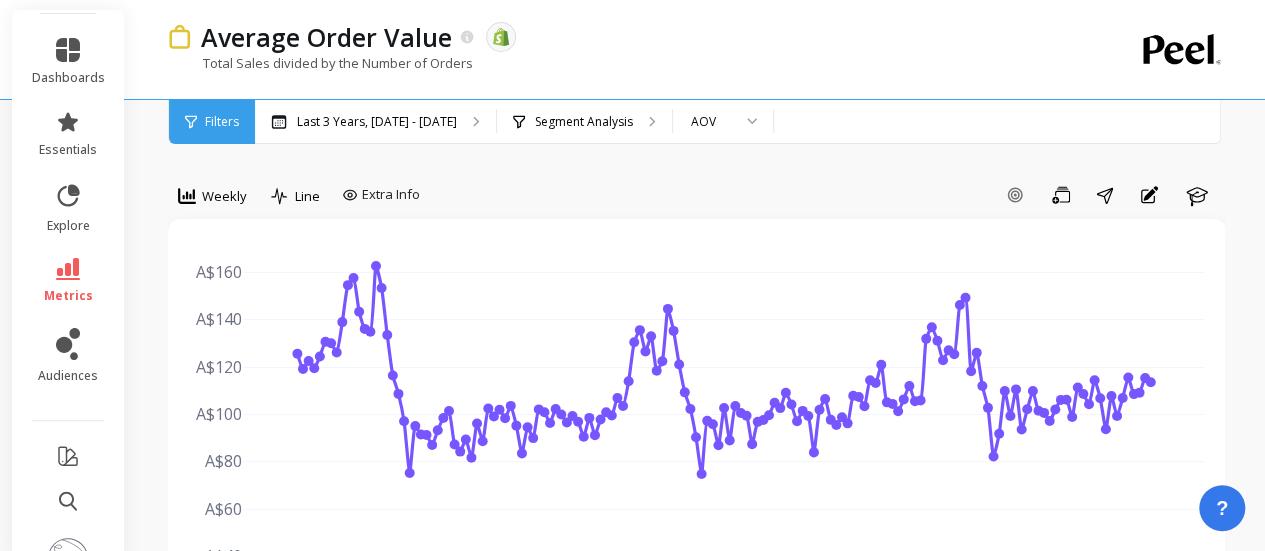 click on "Last 3 Years,  [DATE] - [DATE]  Segment Analysis  AOV" at bounding box center [780, 122] 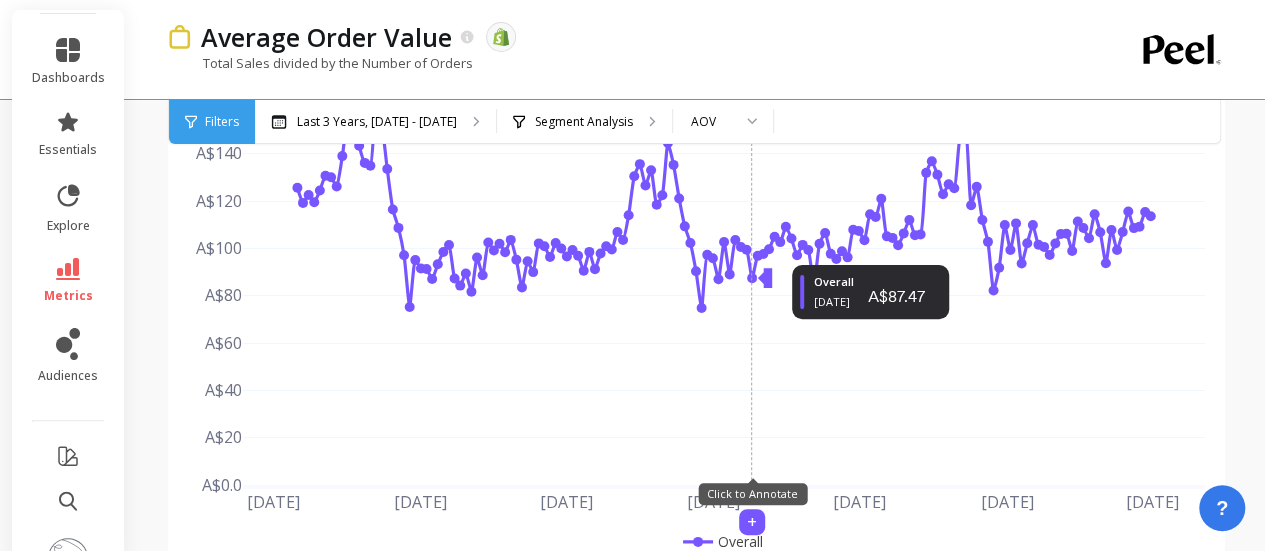 scroll, scrollTop: 0, scrollLeft: 0, axis: both 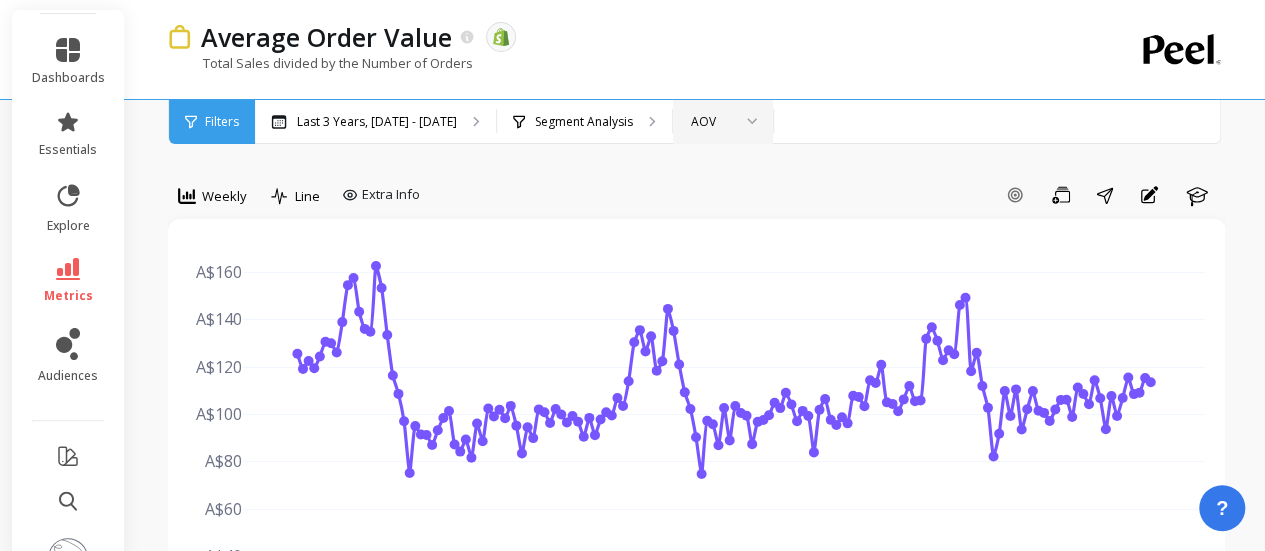 click at bounding box center [745, 122] 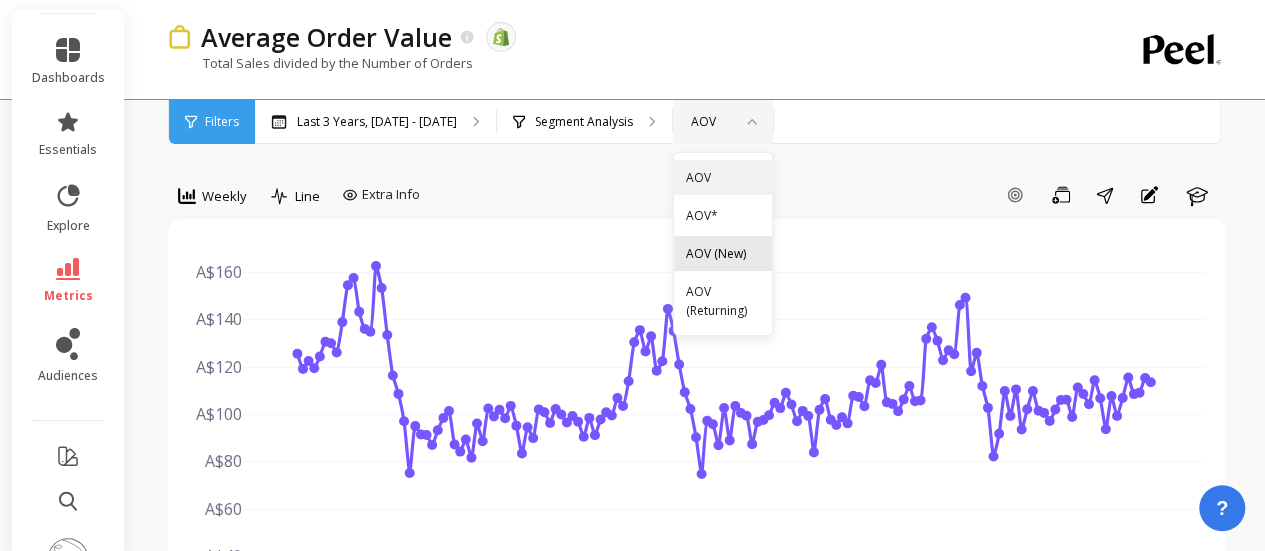 click on "AOV (New)" at bounding box center [723, 253] 